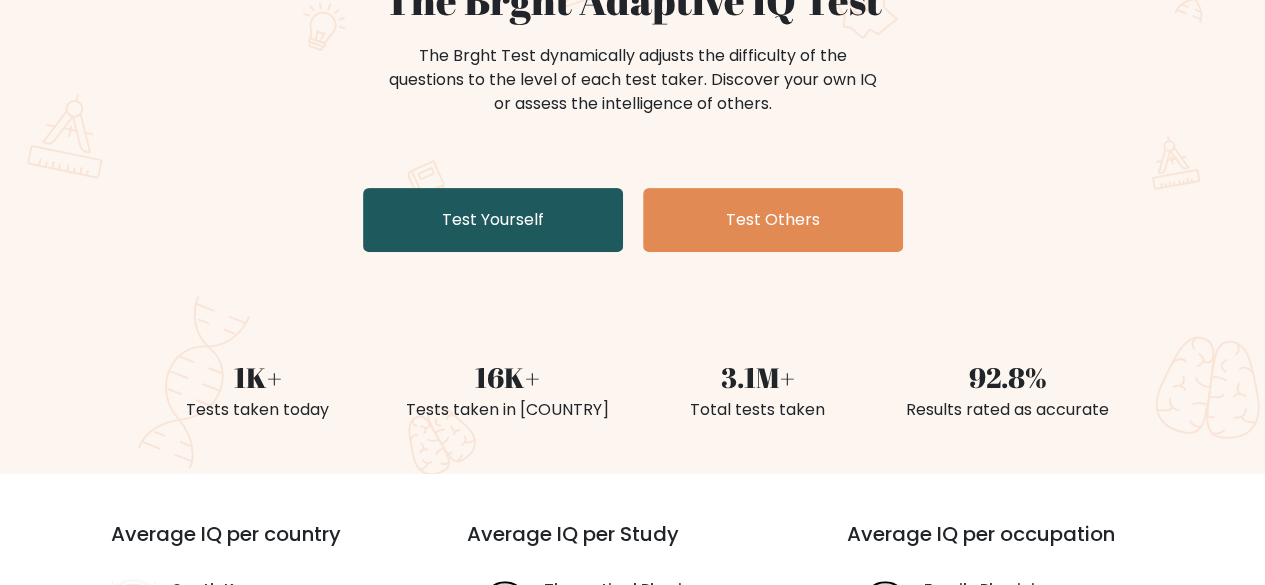 scroll, scrollTop: 200, scrollLeft: 0, axis: vertical 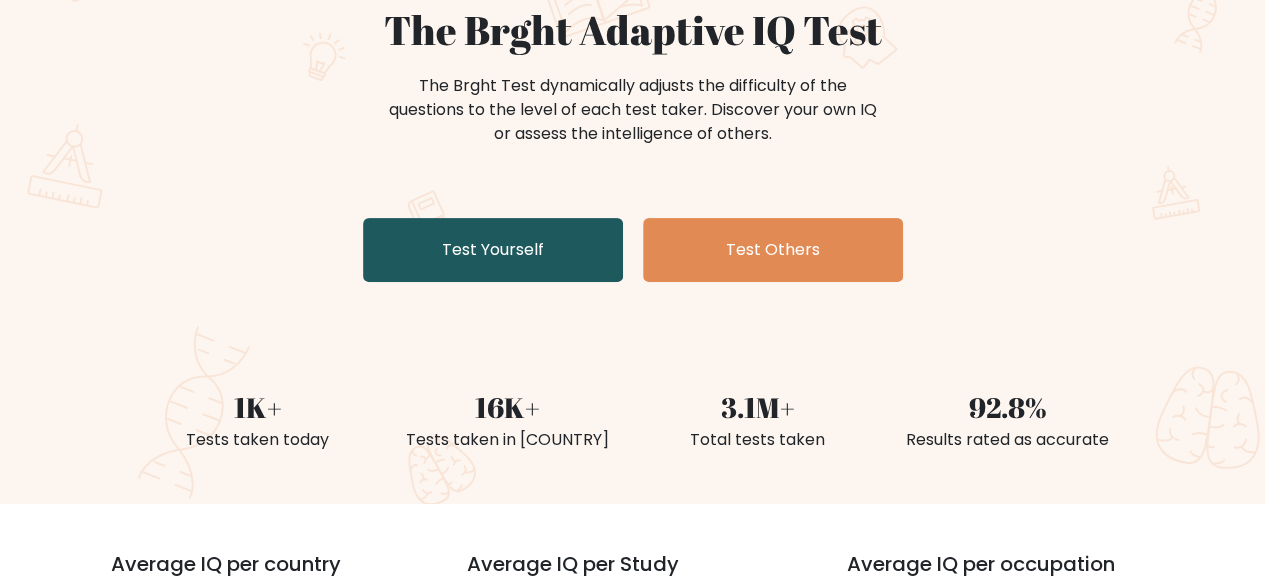 click on "Test Yourself" at bounding box center (493, 250) 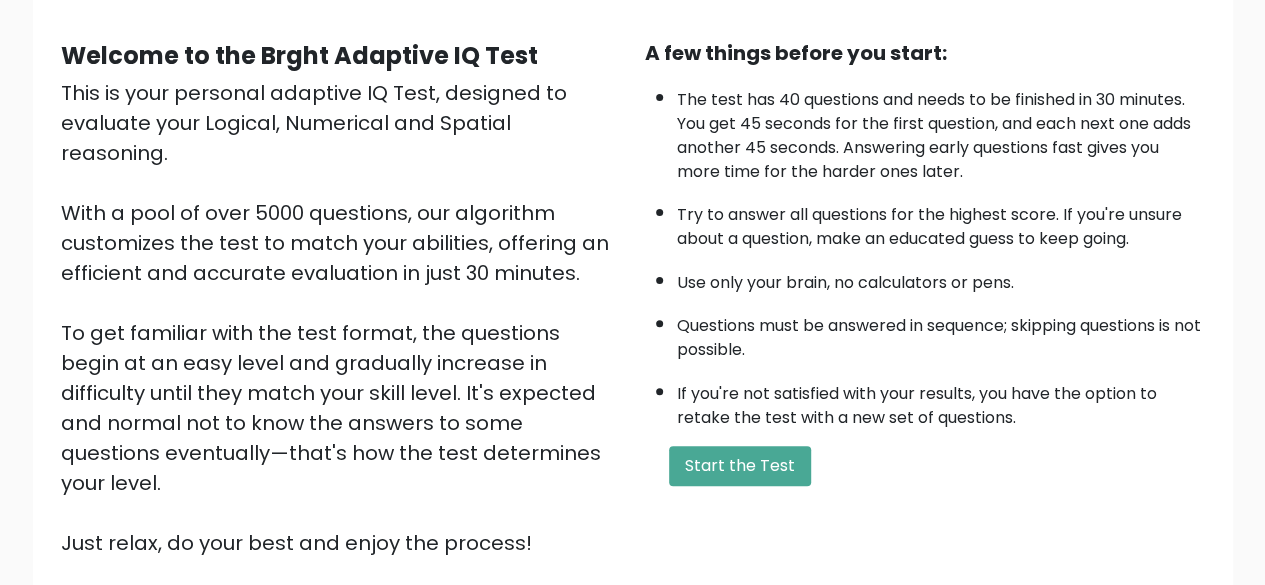 scroll, scrollTop: 200, scrollLeft: 0, axis: vertical 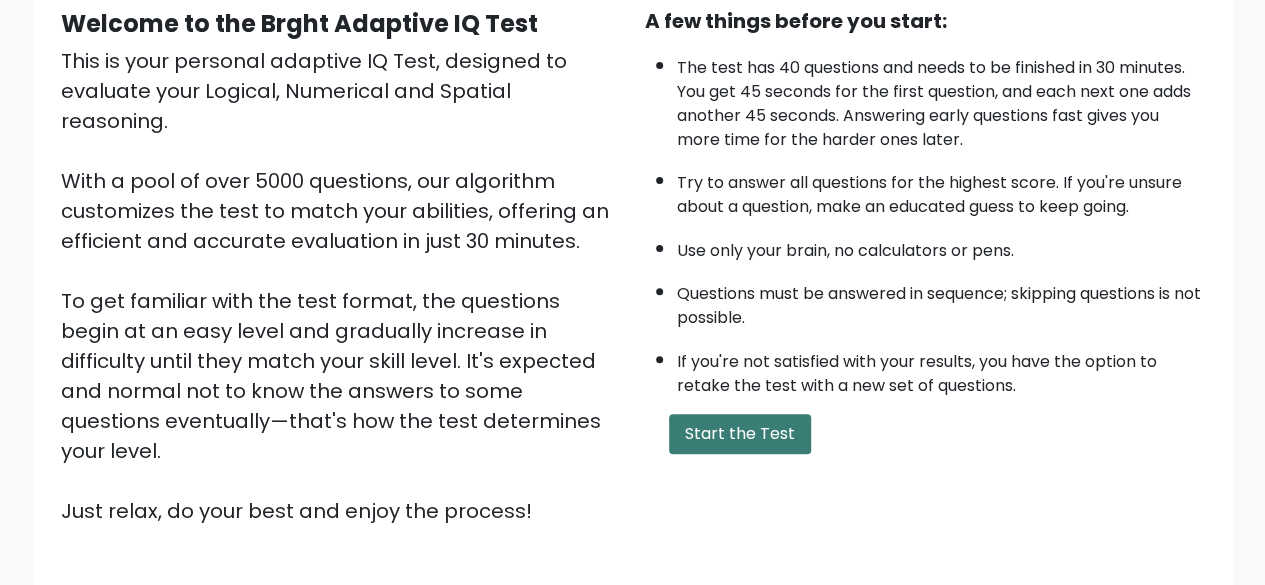 click on "Start the Test" at bounding box center (740, 434) 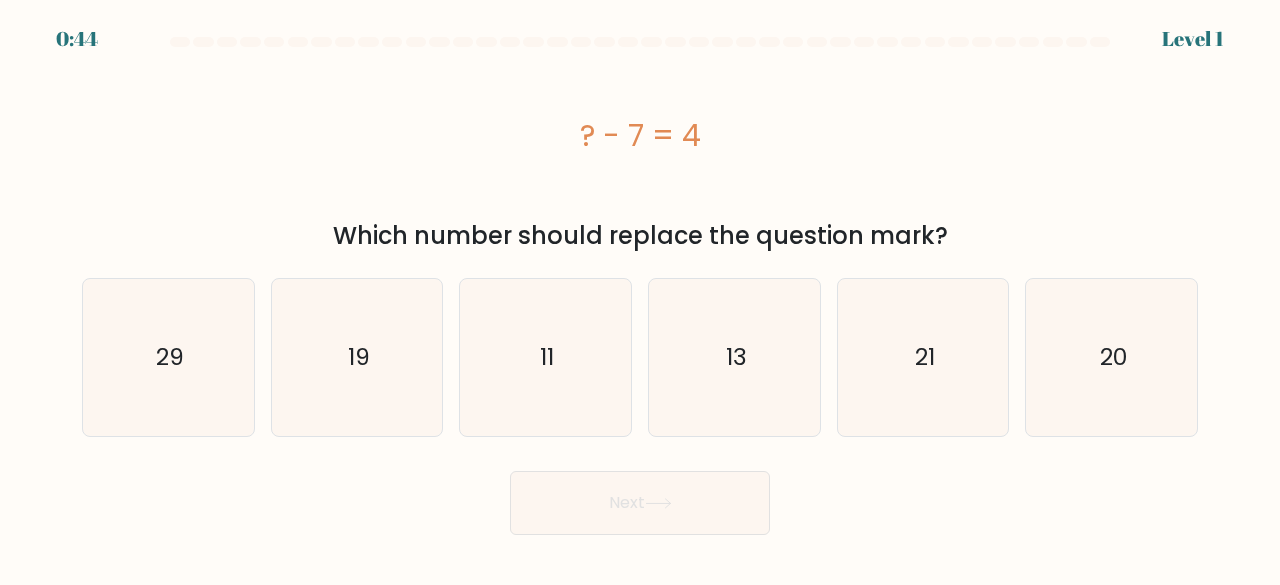 scroll, scrollTop: 0, scrollLeft: 0, axis: both 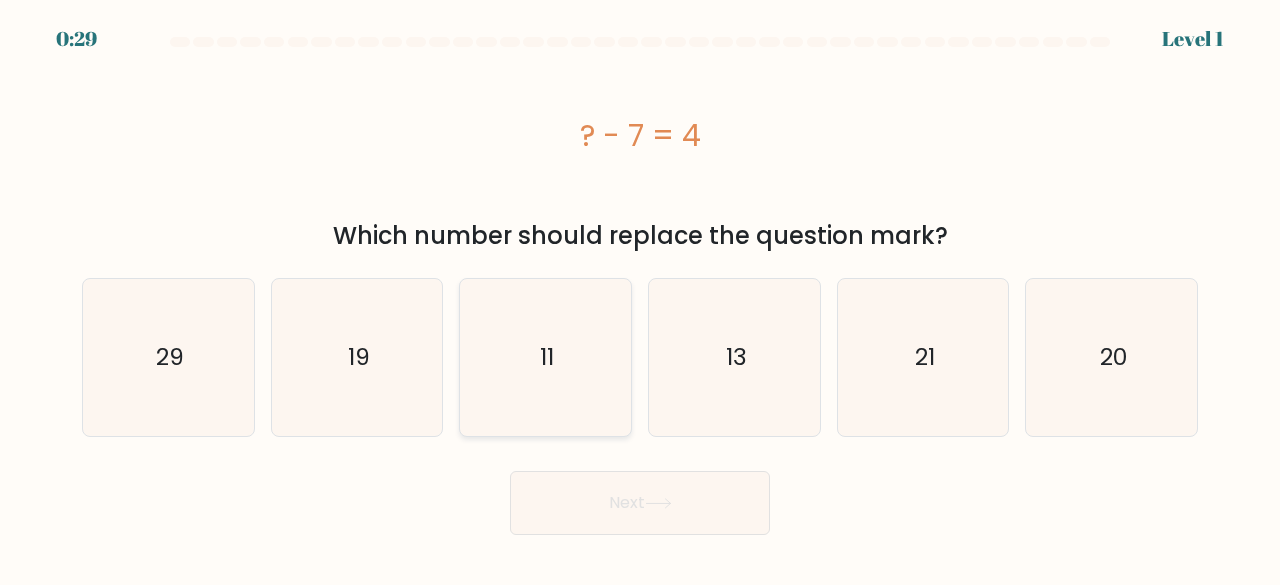 click on "11" 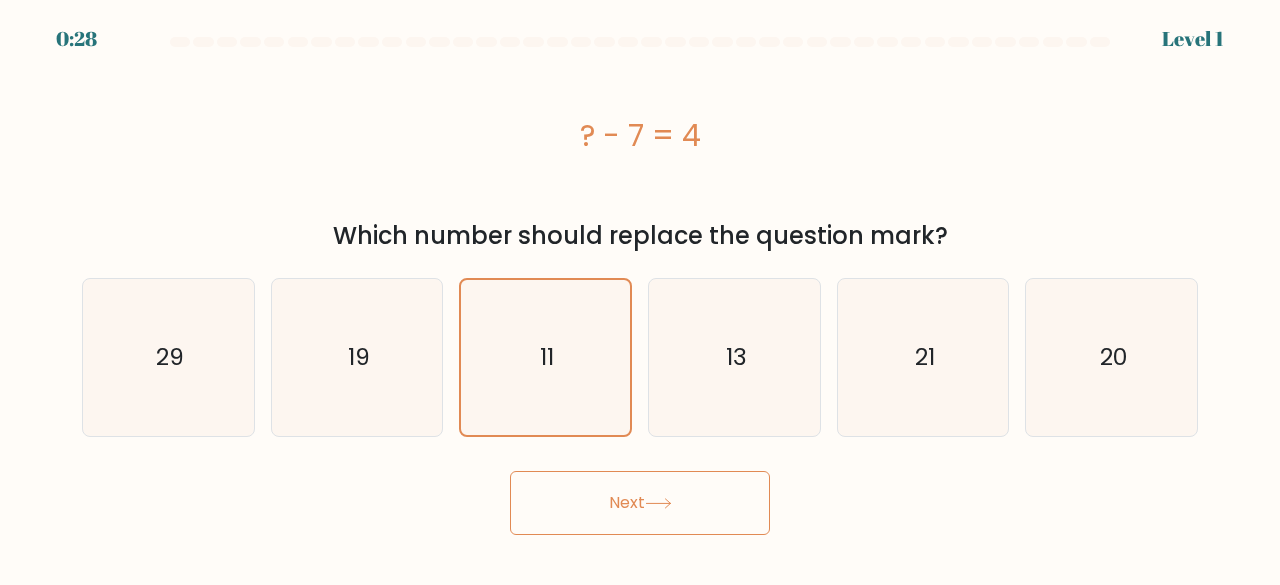 click 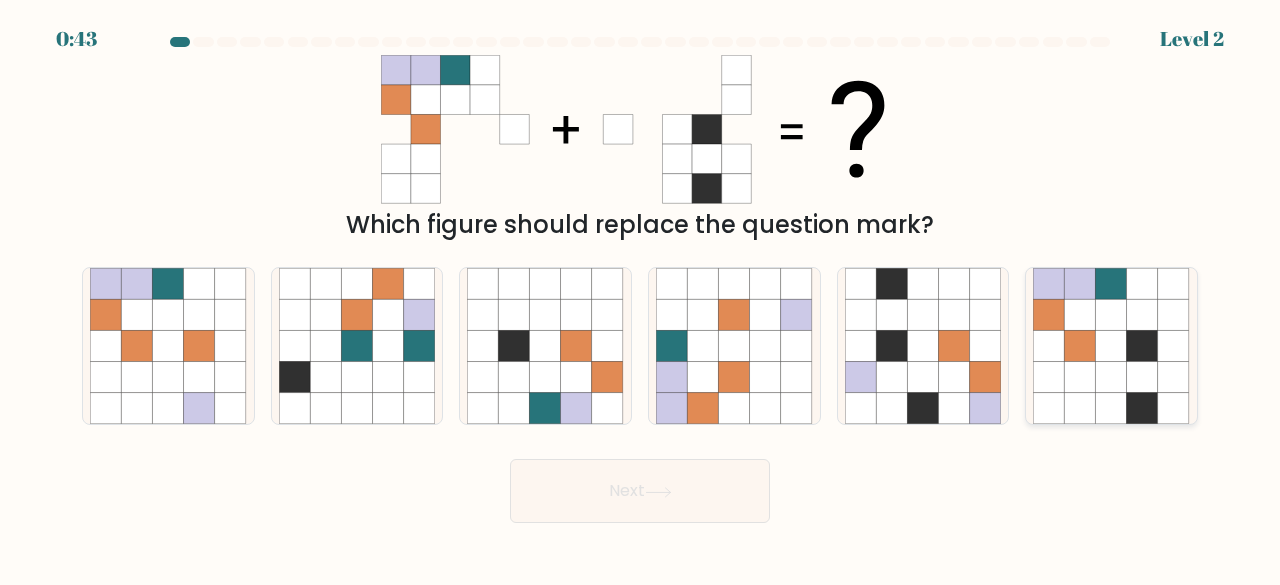 click 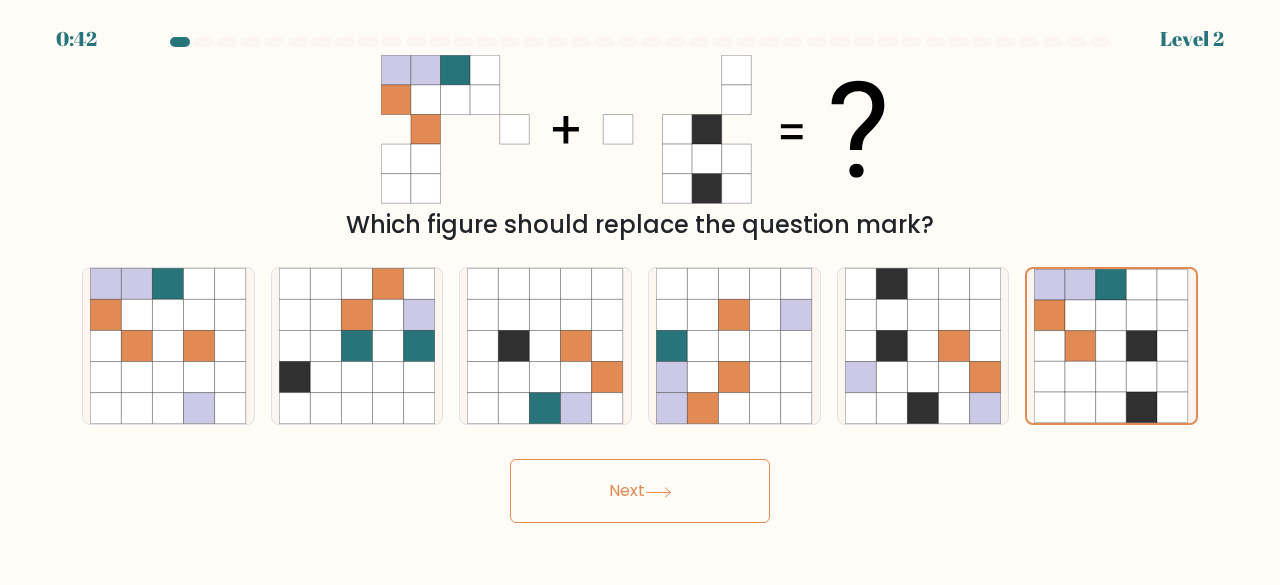 click on "Next" at bounding box center (640, 491) 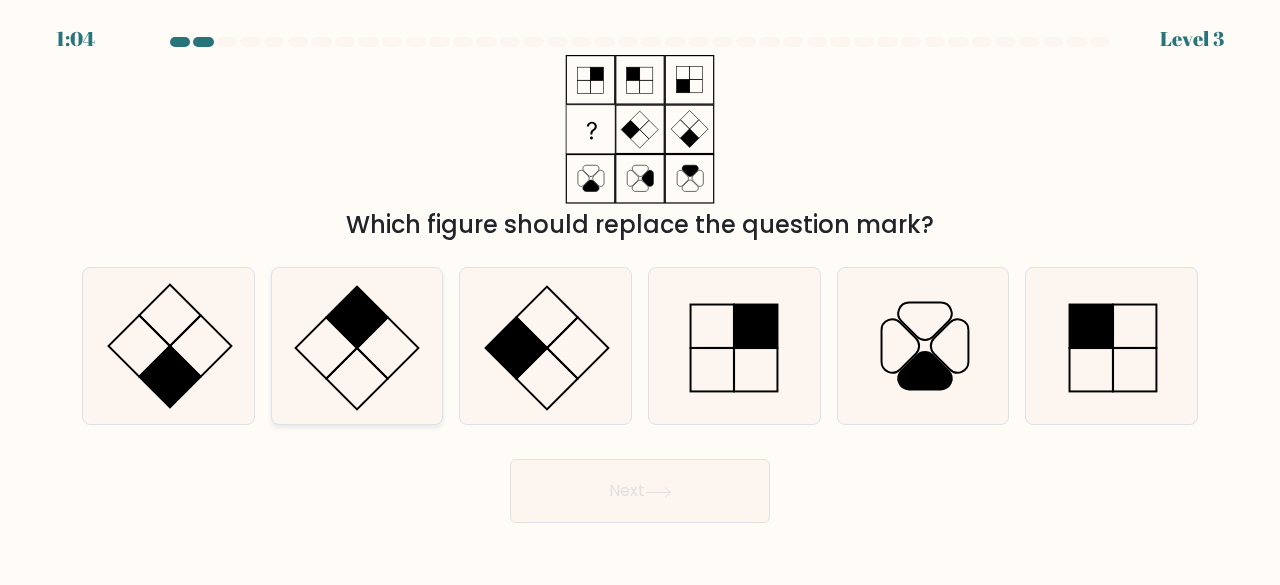 click 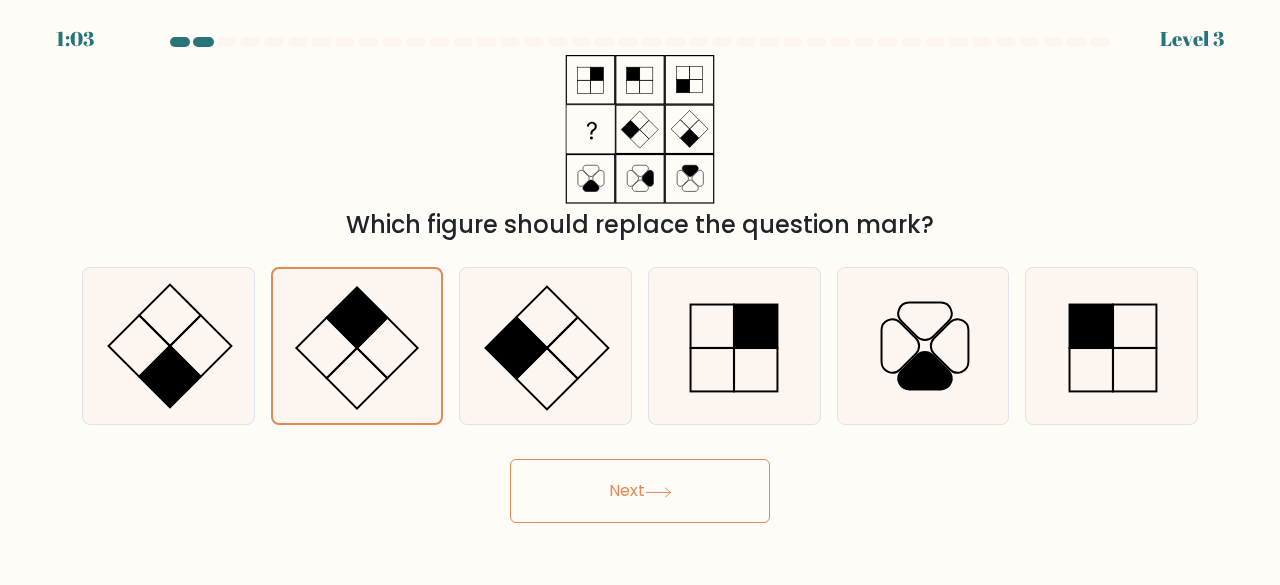 click 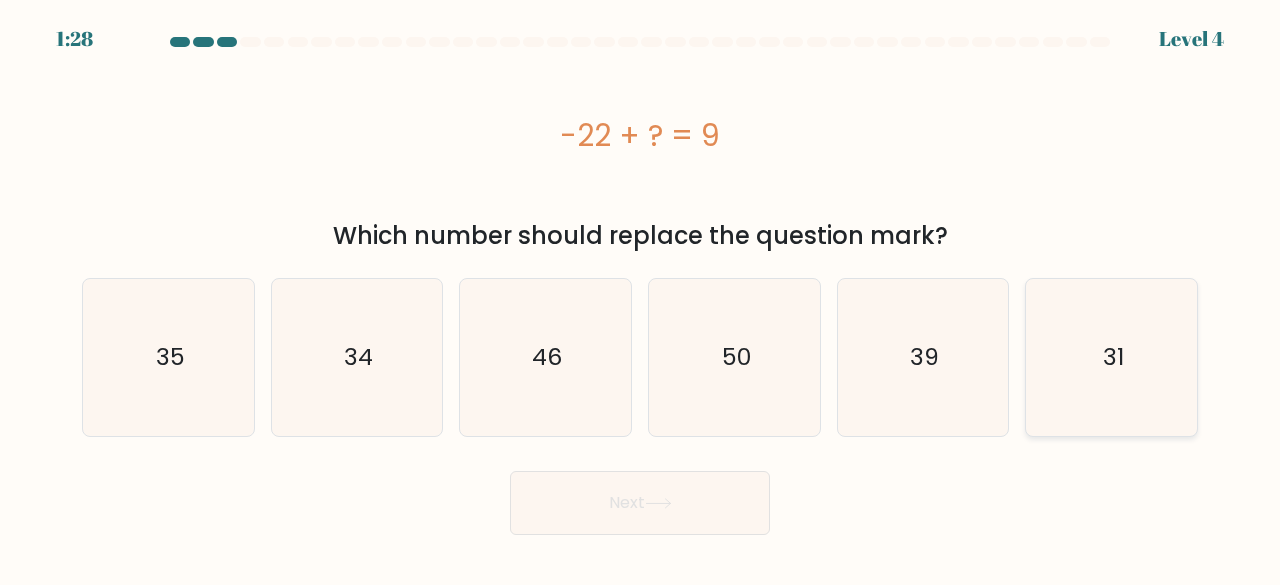 click on "31" 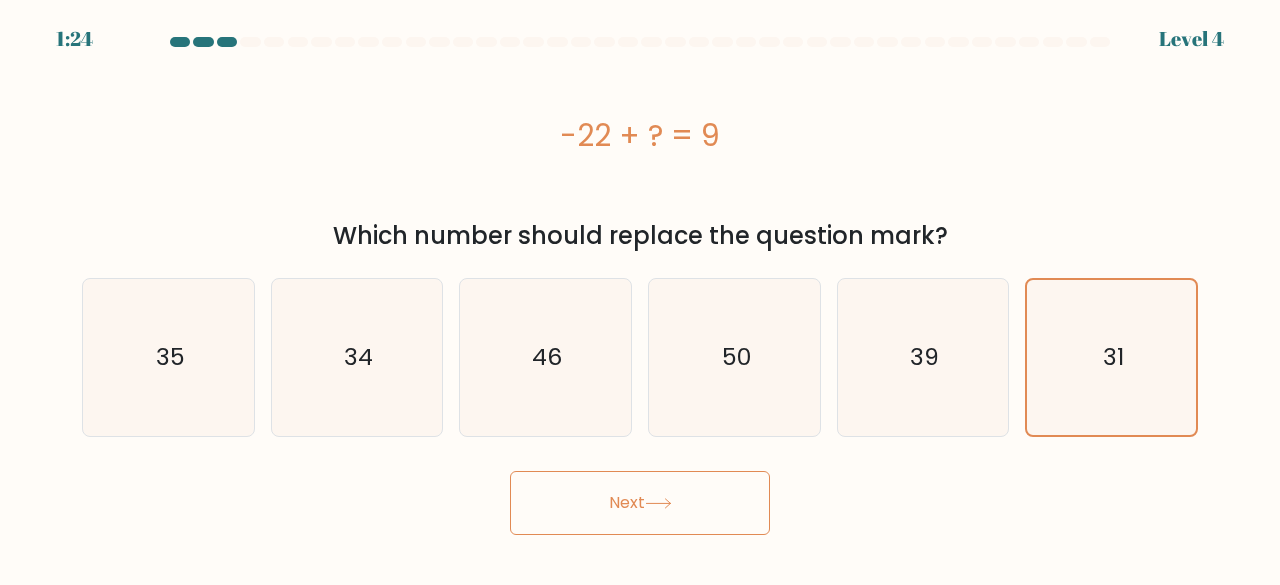 click on "Next" at bounding box center (640, 503) 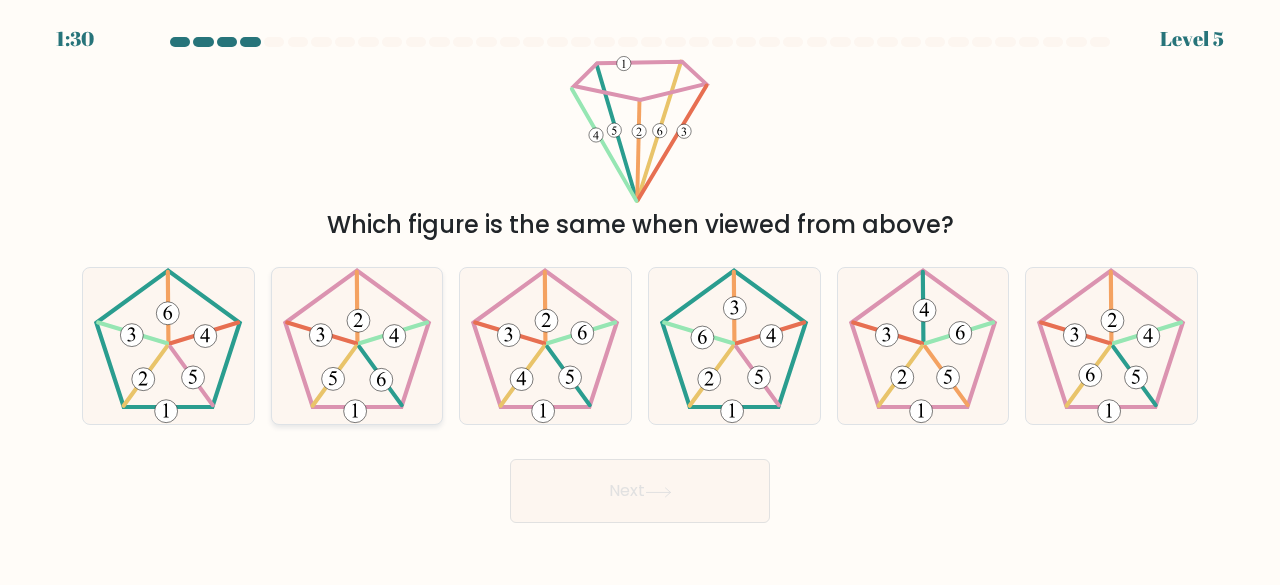 type 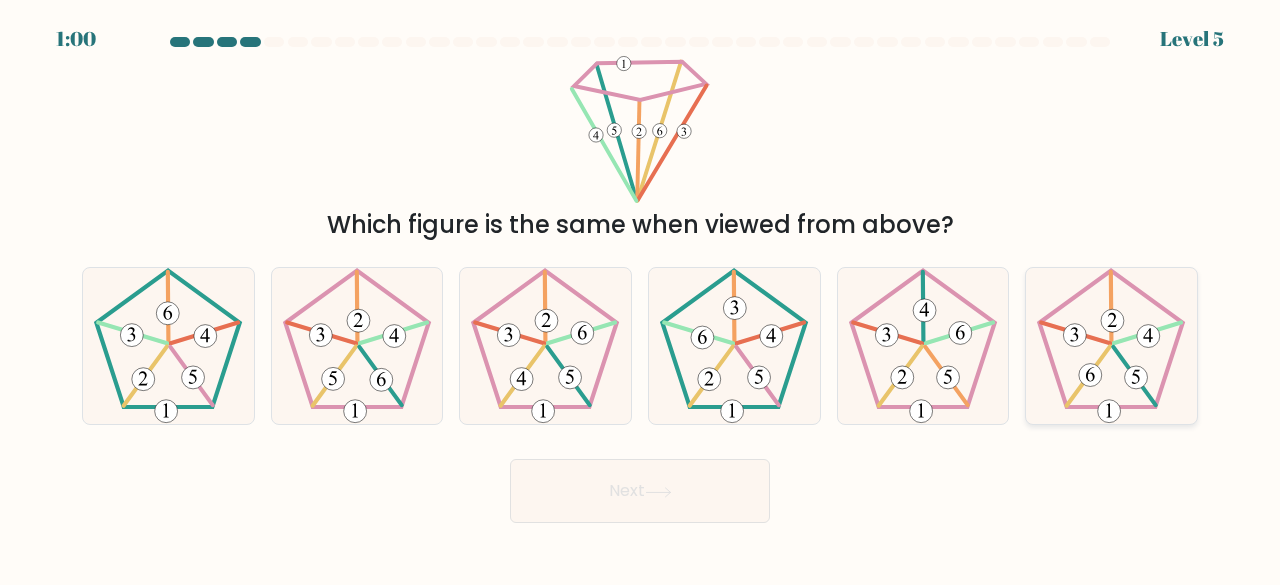 click at bounding box center [1111, 346] 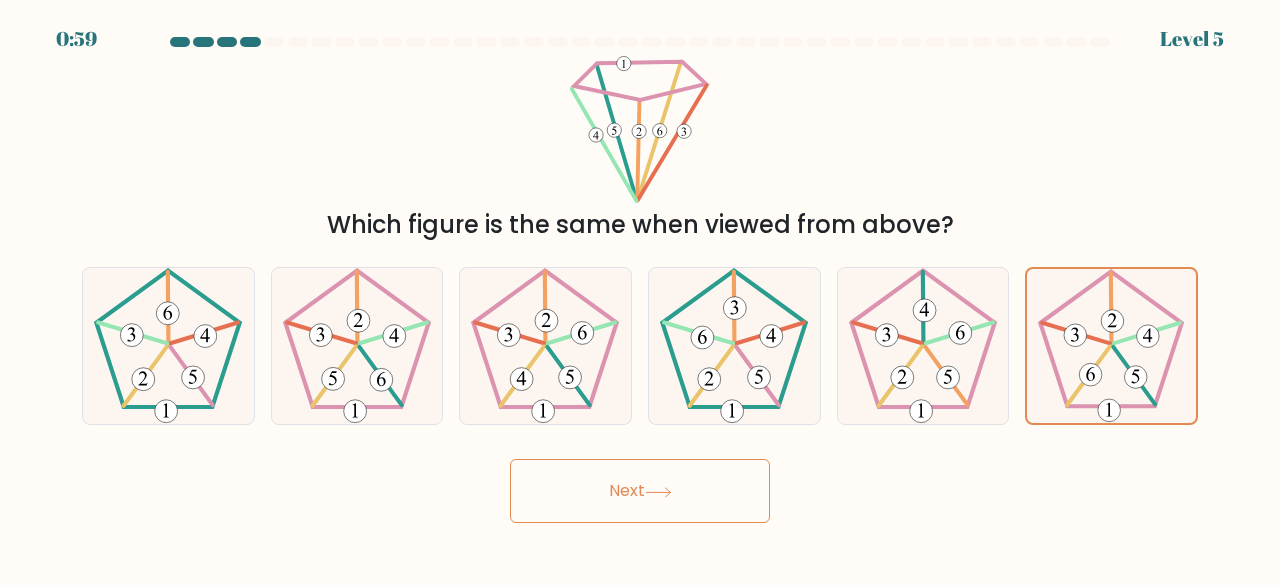 click on "Next" at bounding box center [640, 491] 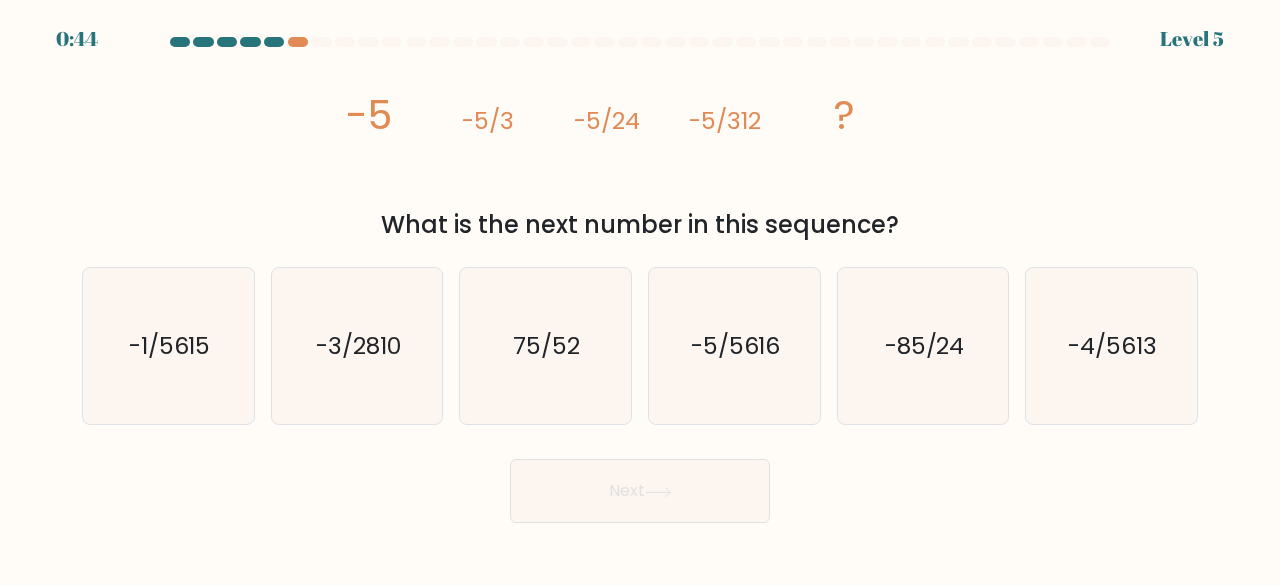 scroll, scrollTop: 0, scrollLeft: 0, axis: both 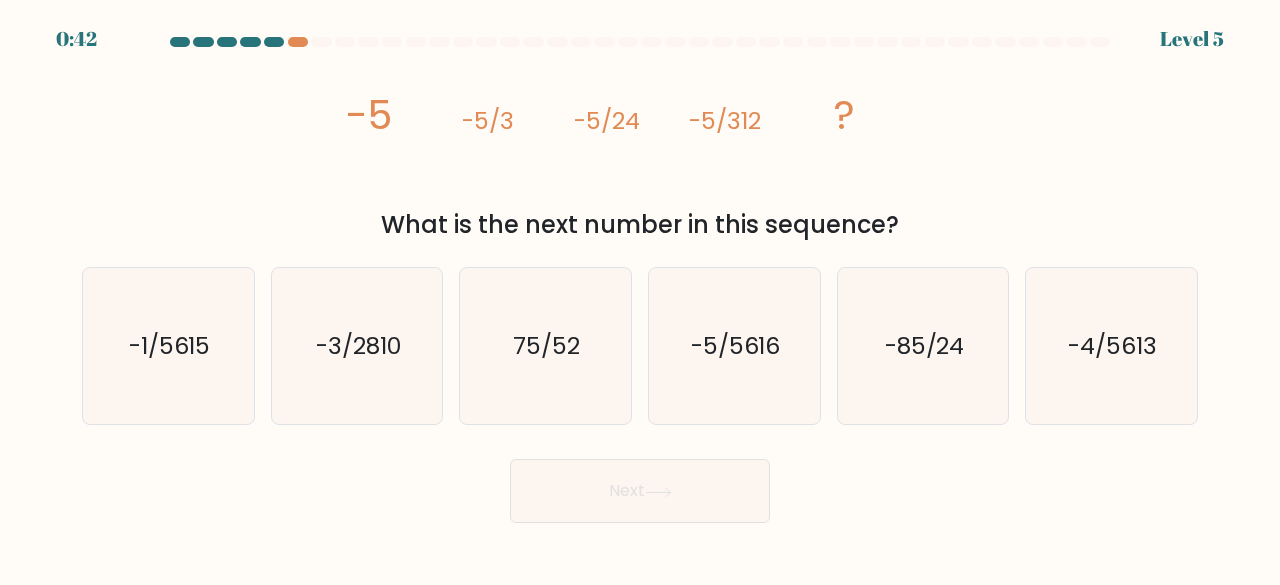 click at bounding box center (640, 46) 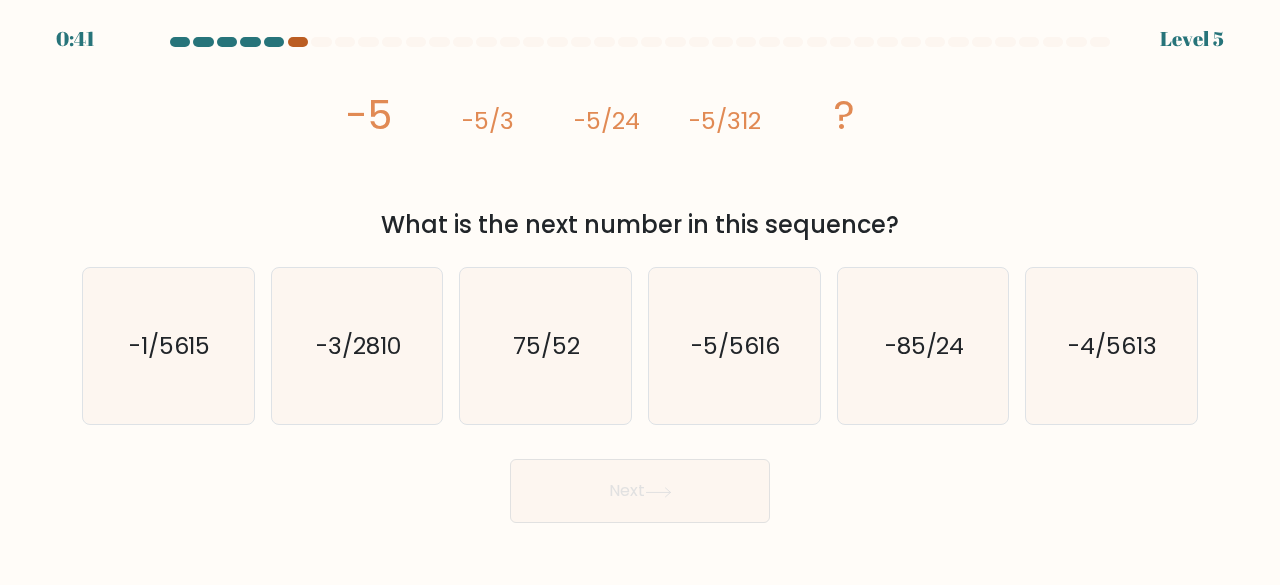 click at bounding box center [298, 42] 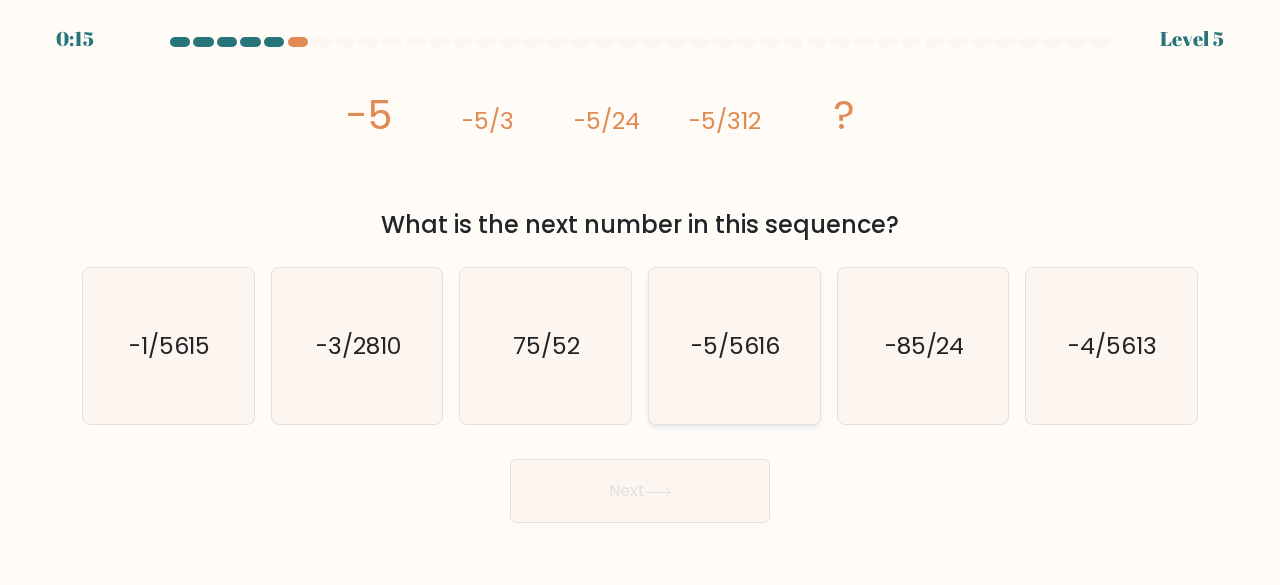 click on "-5/5616" 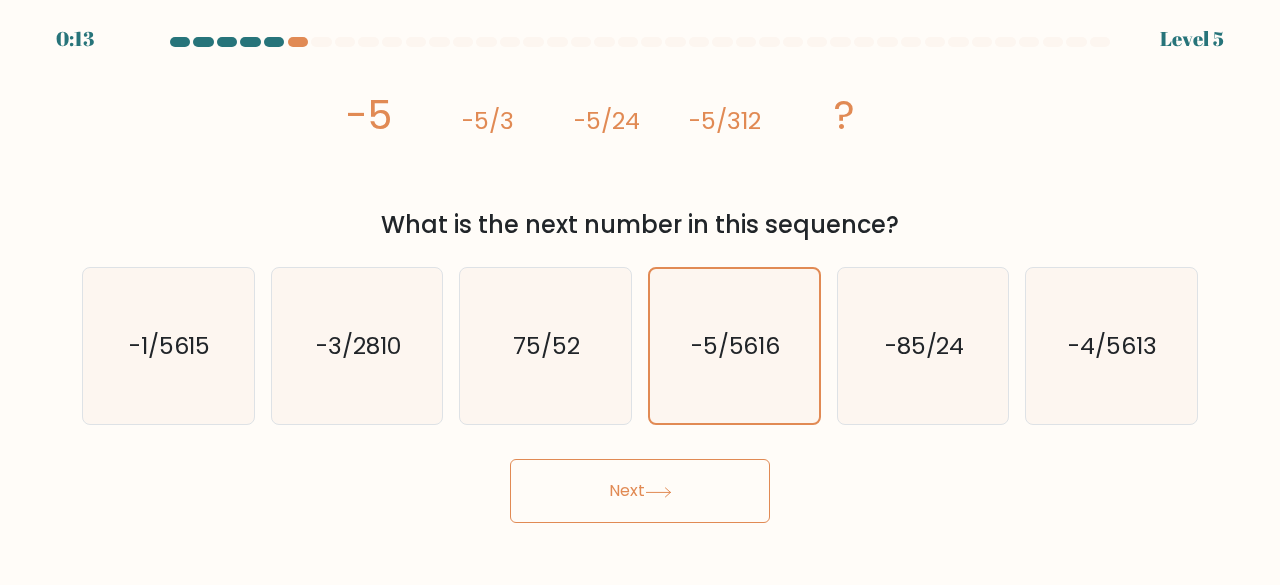 click on "Next" at bounding box center (640, 491) 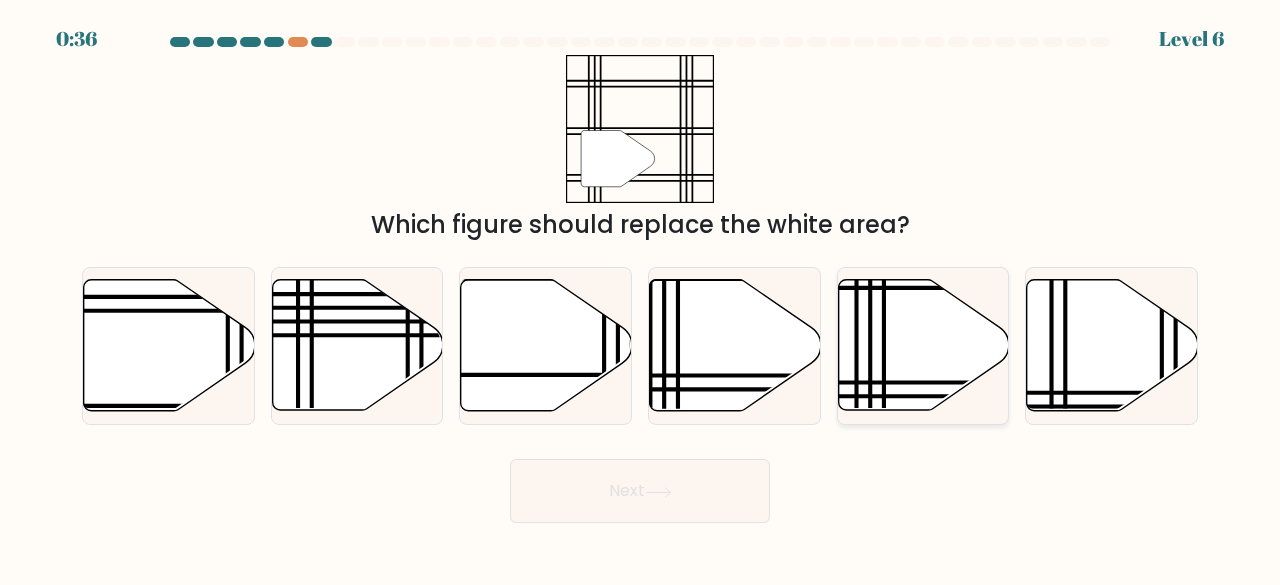 click 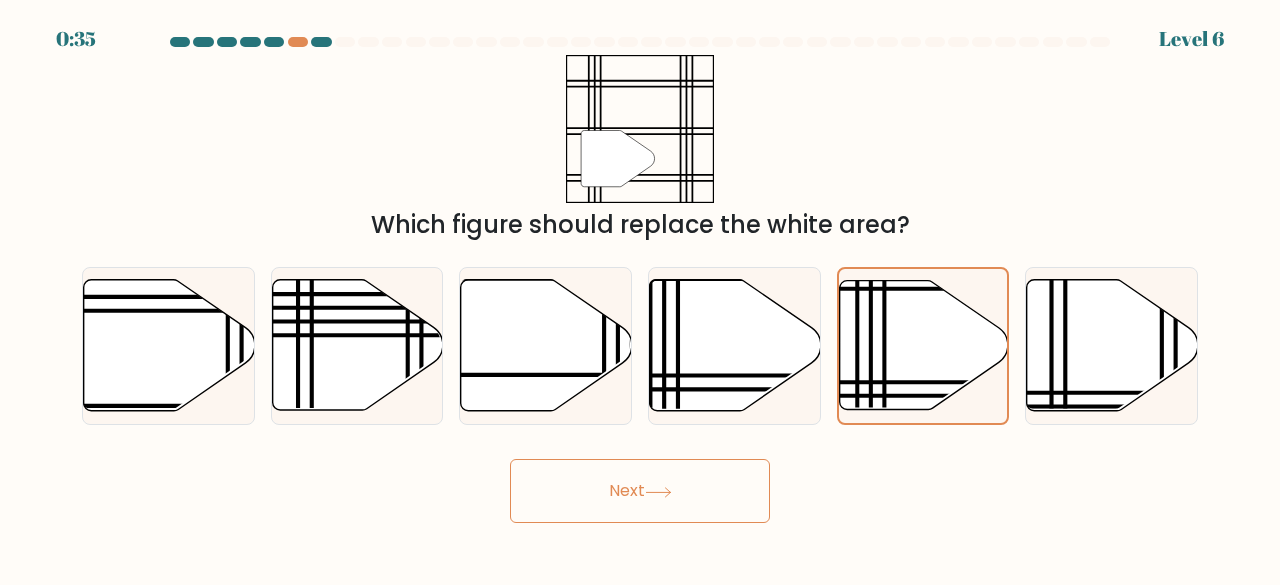 click on "Next" at bounding box center (640, 491) 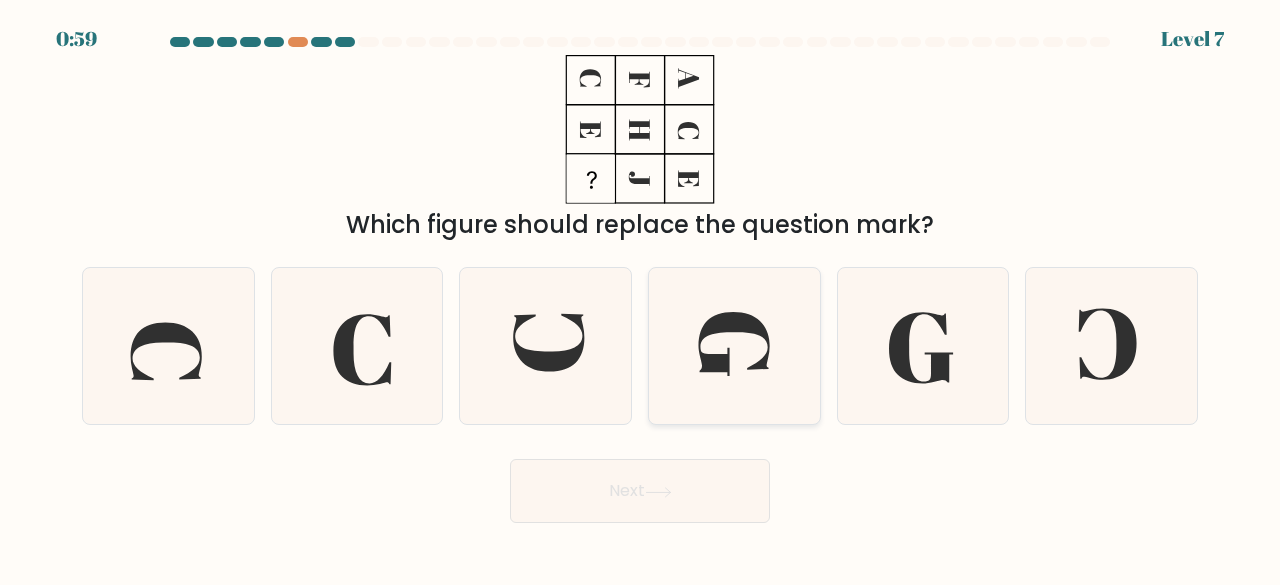 click 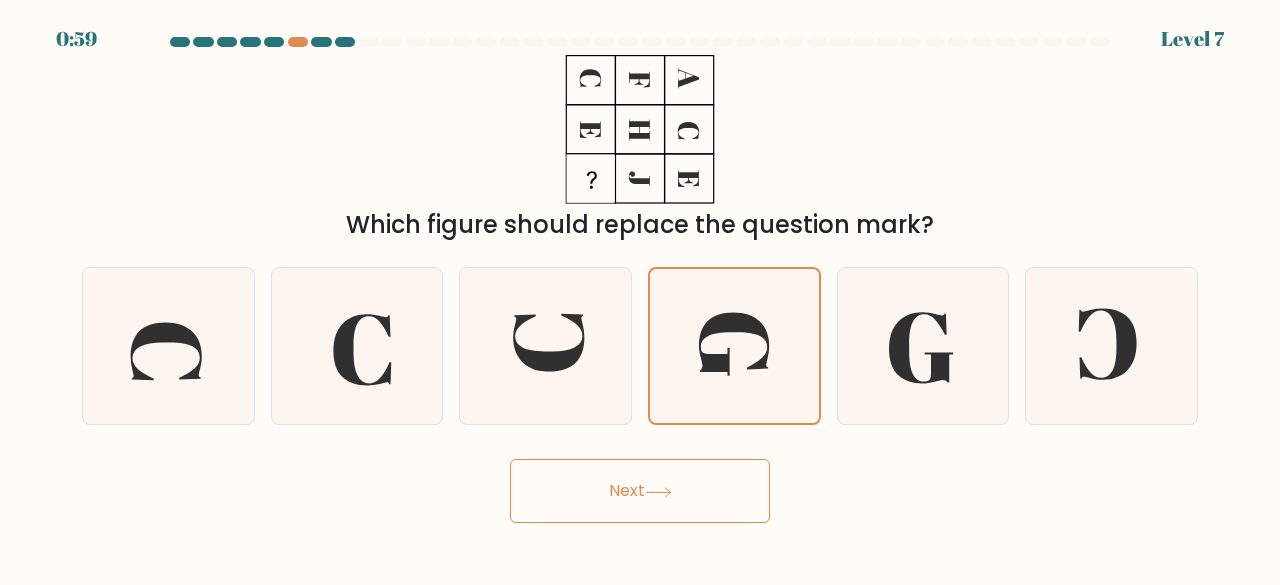 click on "Next" at bounding box center [640, 491] 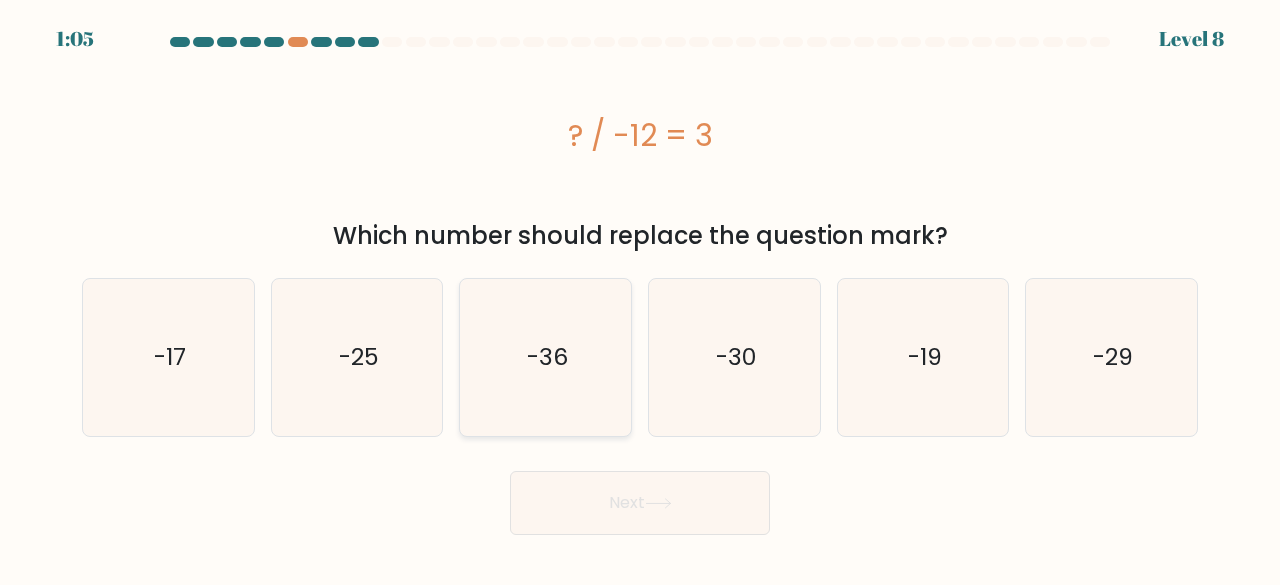 click on "-36" 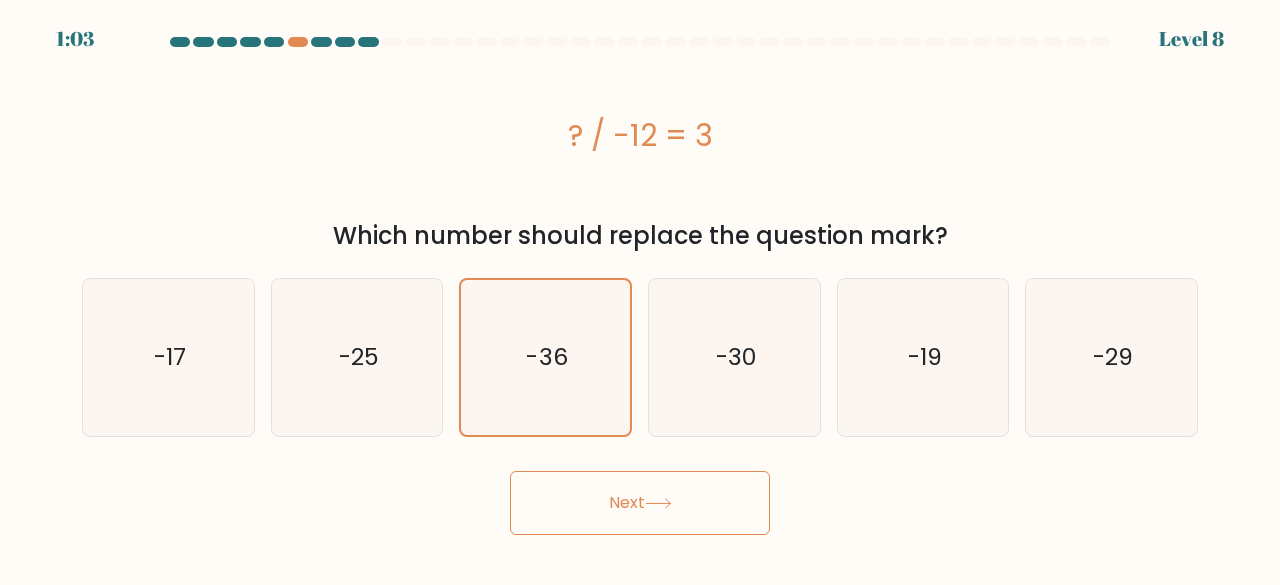 click on "Next" at bounding box center (640, 503) 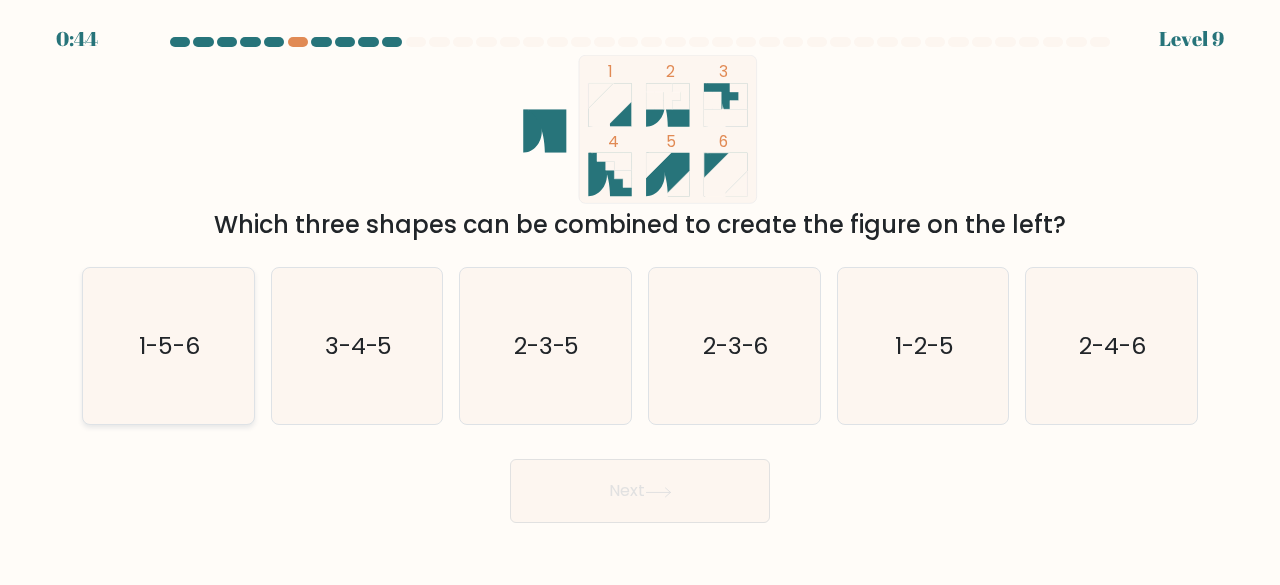 click on "1-5-6" 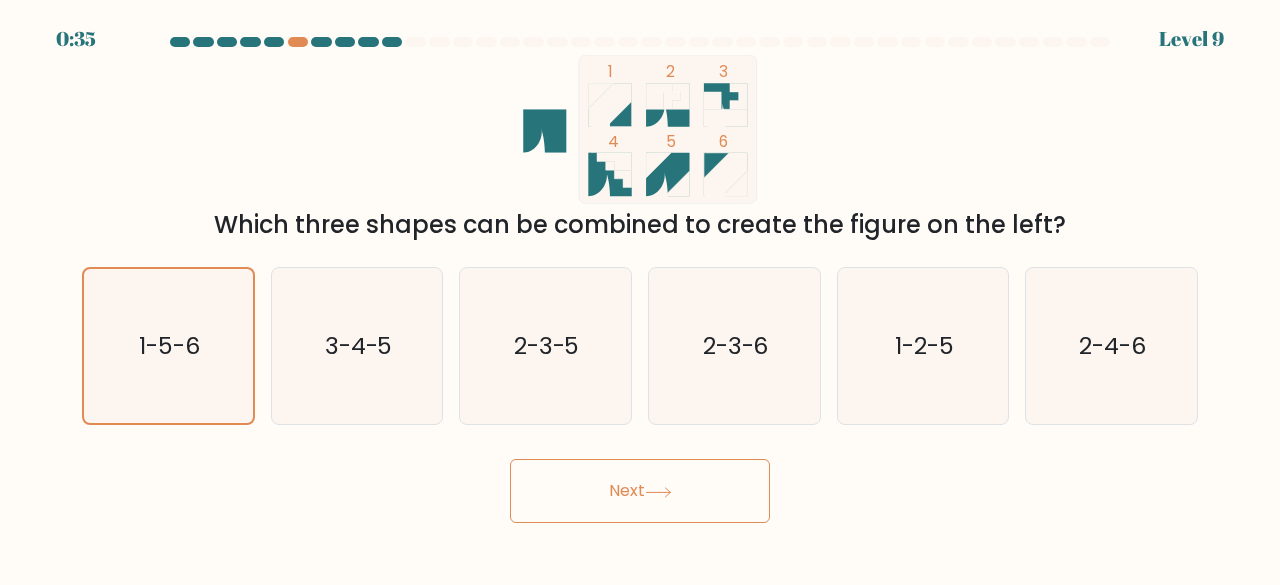 click on "Next" at bounding box center [640, 491] 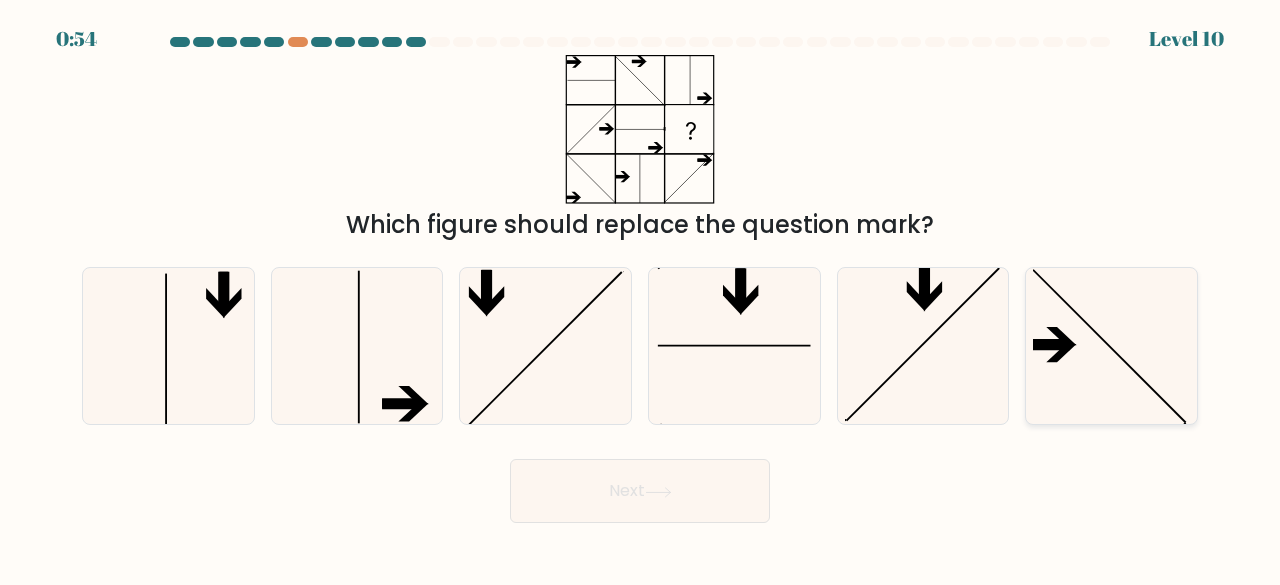 click 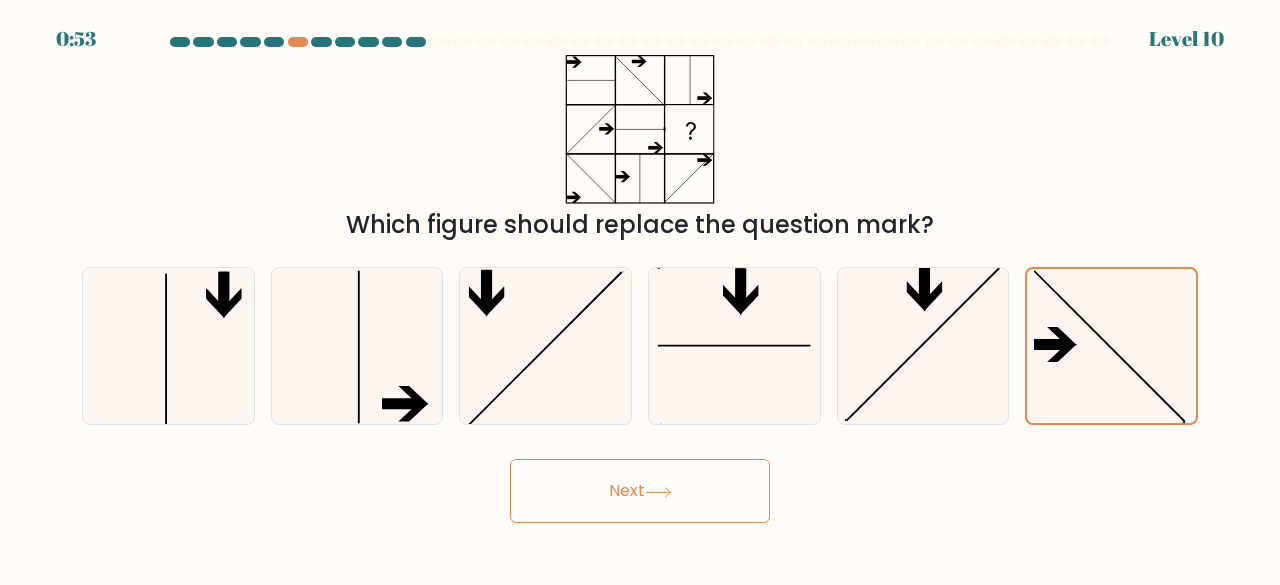 click on "Next" at bounding box center [640, 491] 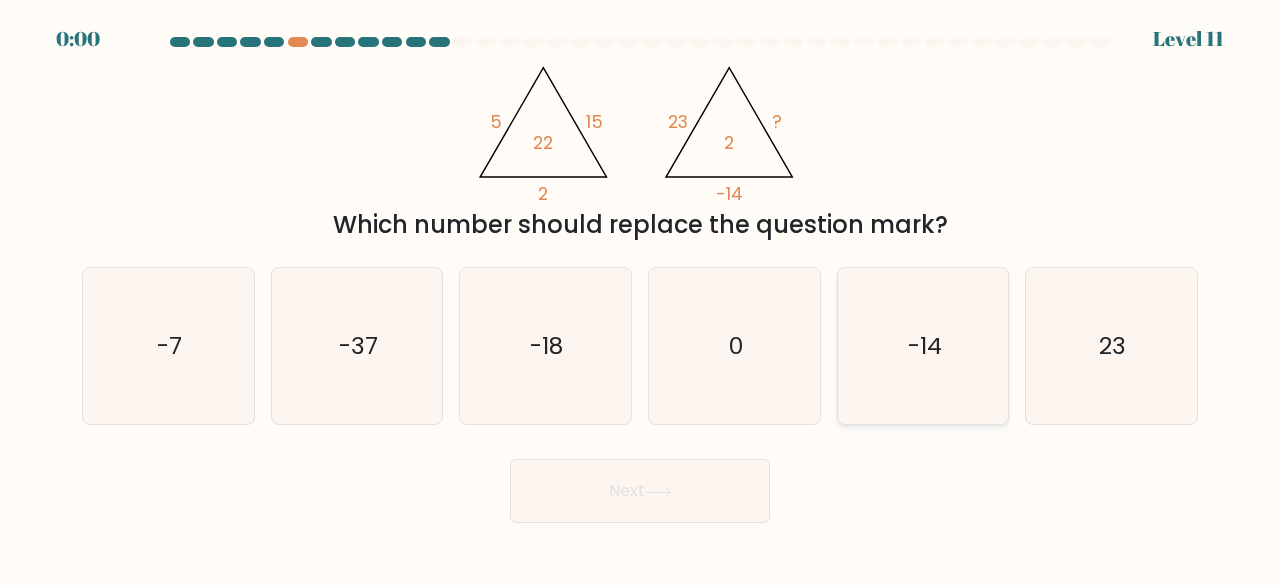 click on "-14" 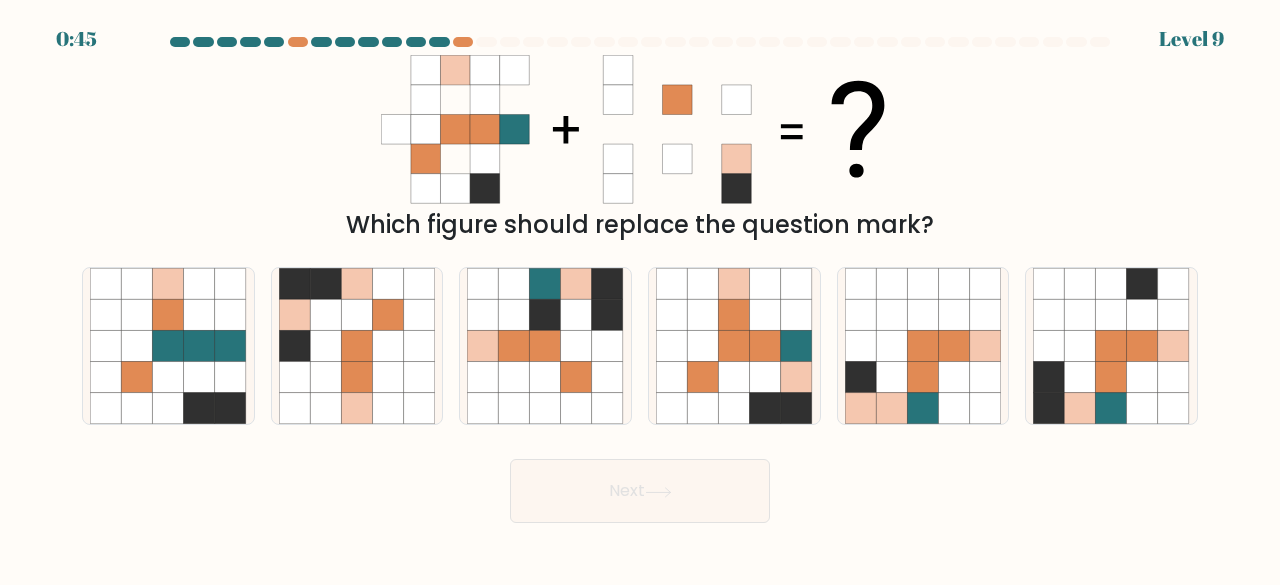 scroll, scrollTop: 0, scrollLeft: 0, axis: both 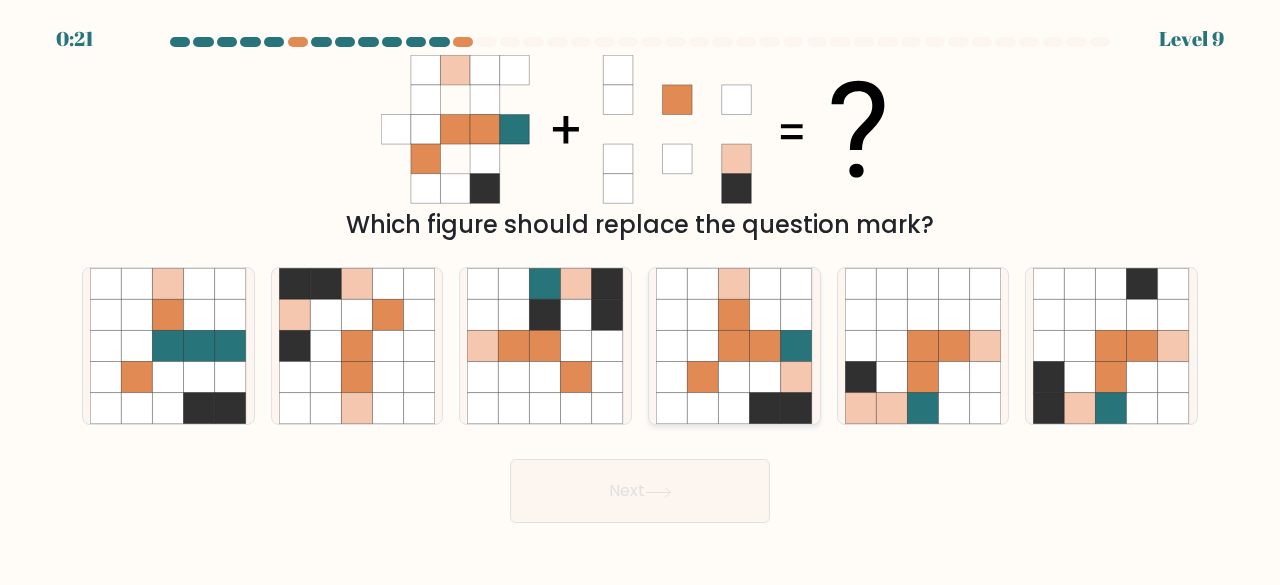 click 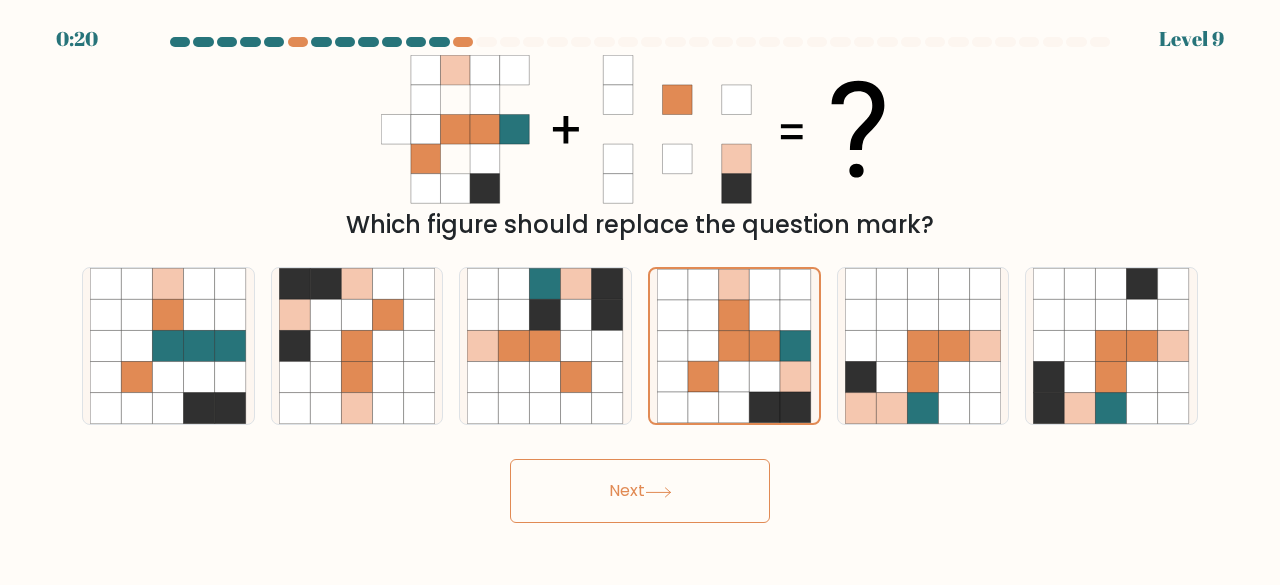 click on "Next" at bounding box center (640, 491) 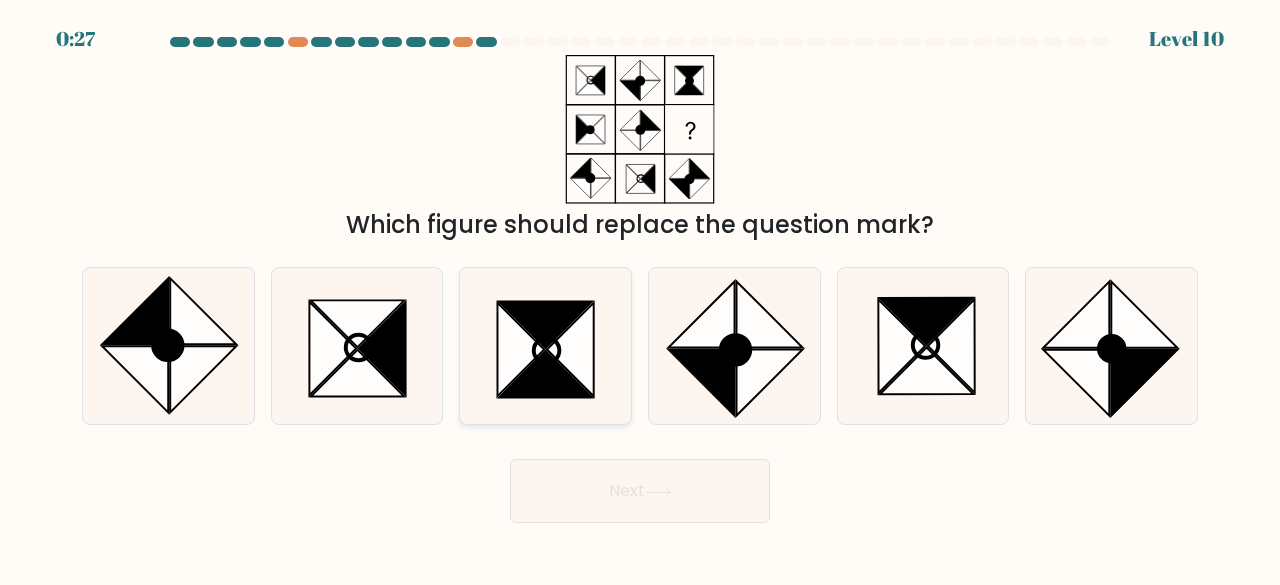 click 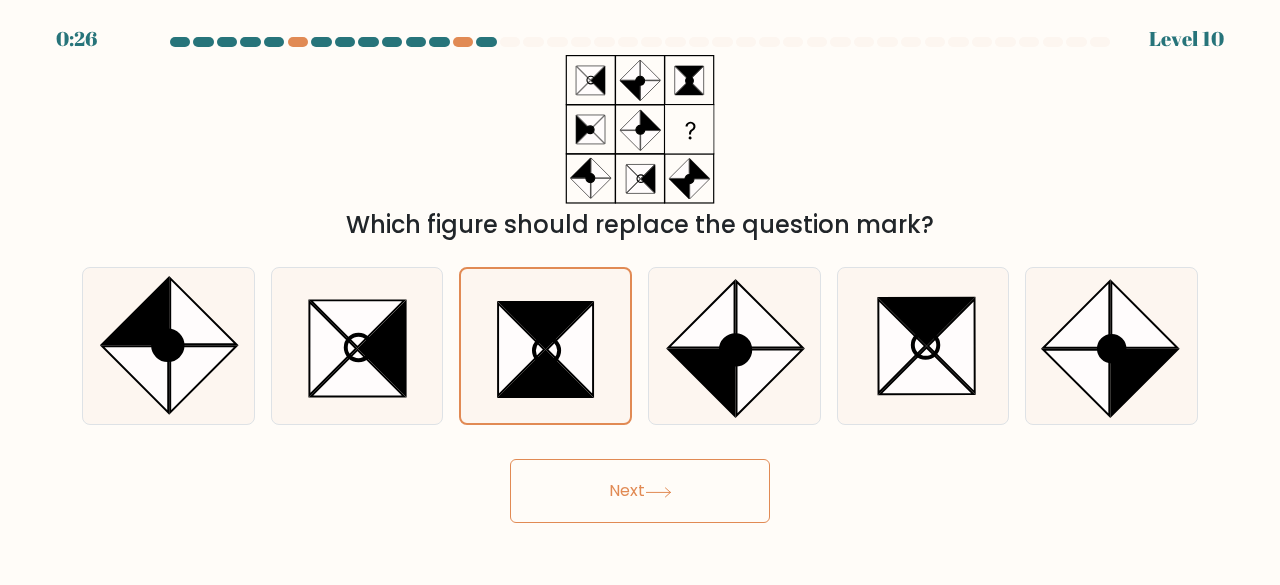 click on "Next" at bounding box center (640, 491) 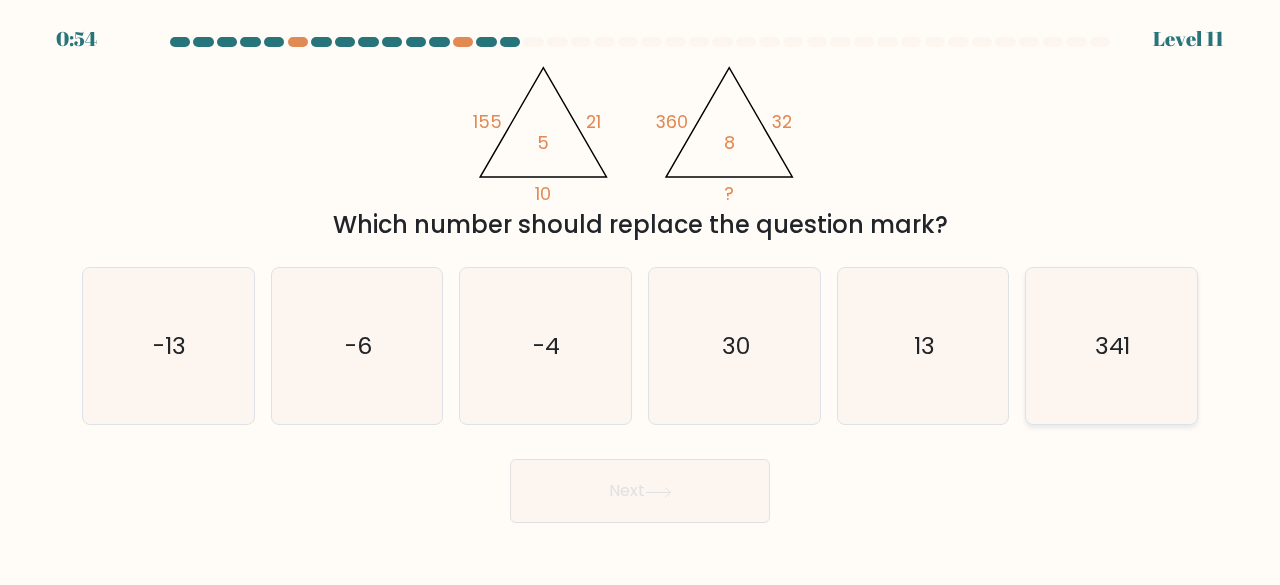 click on "341" 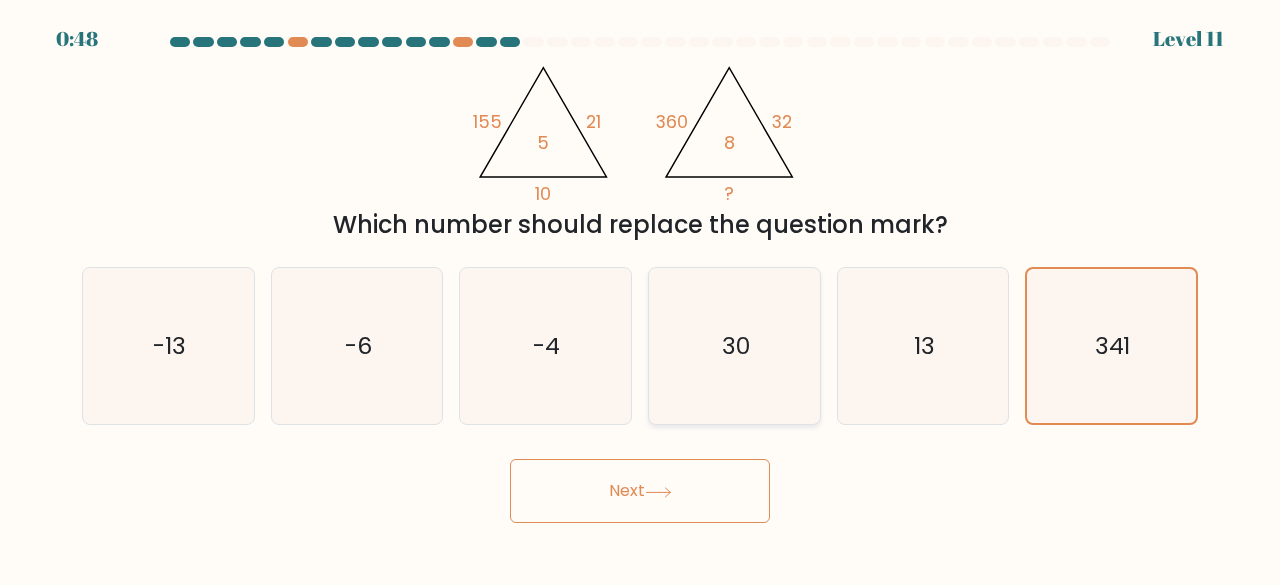 click on "30" 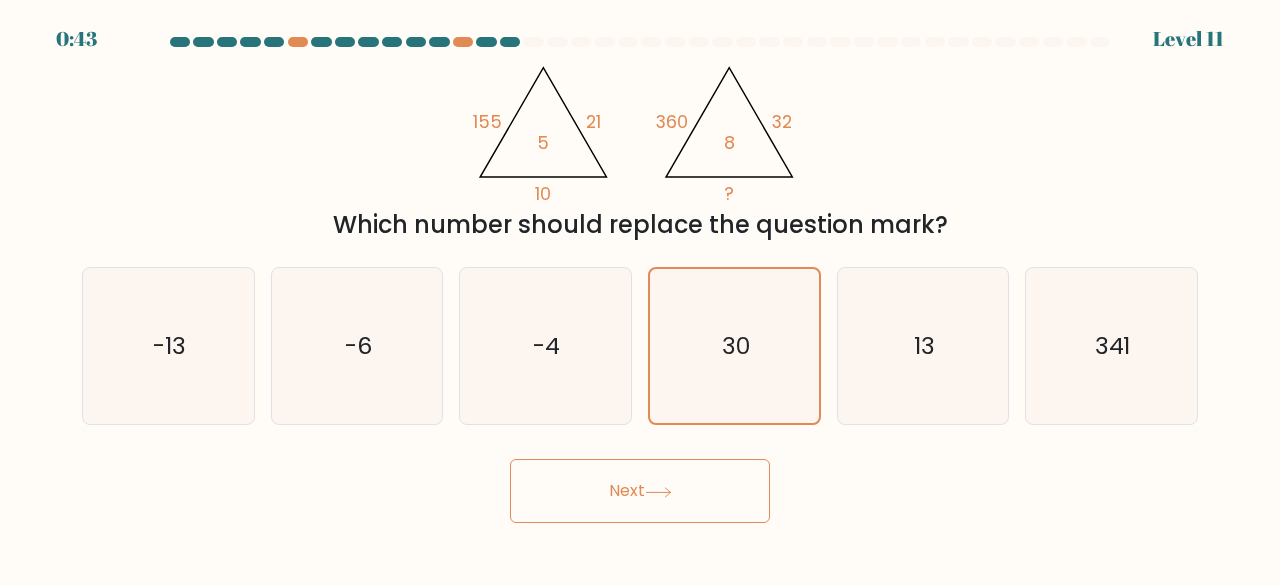 click on "Next" at bounding box center (640, 491) 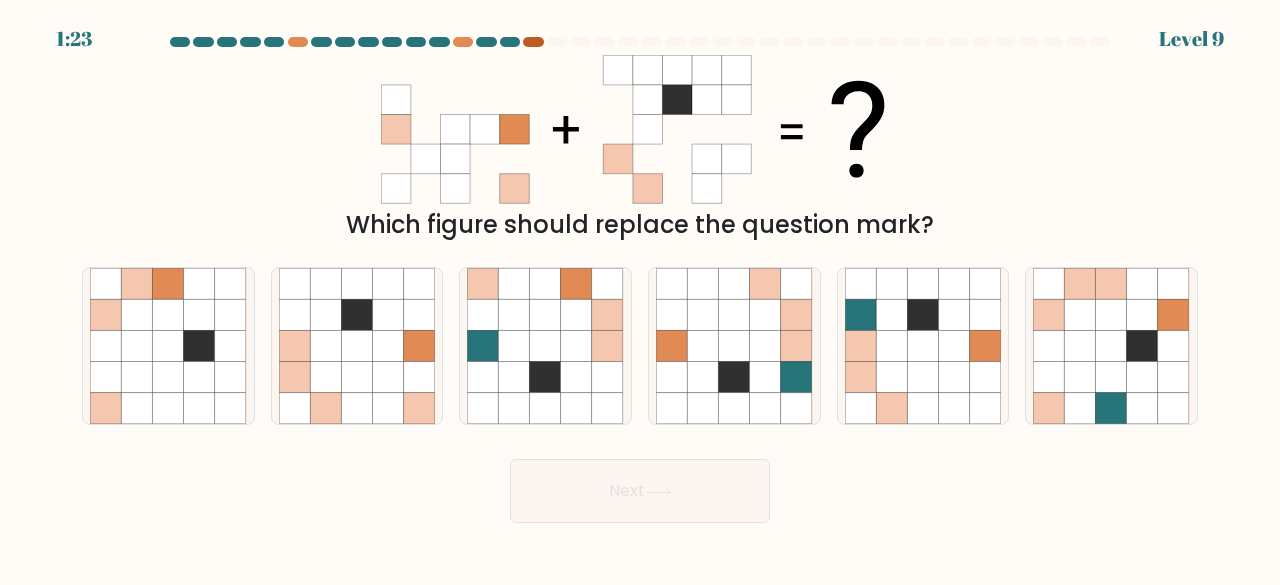 click at bounding box center [533, 42] 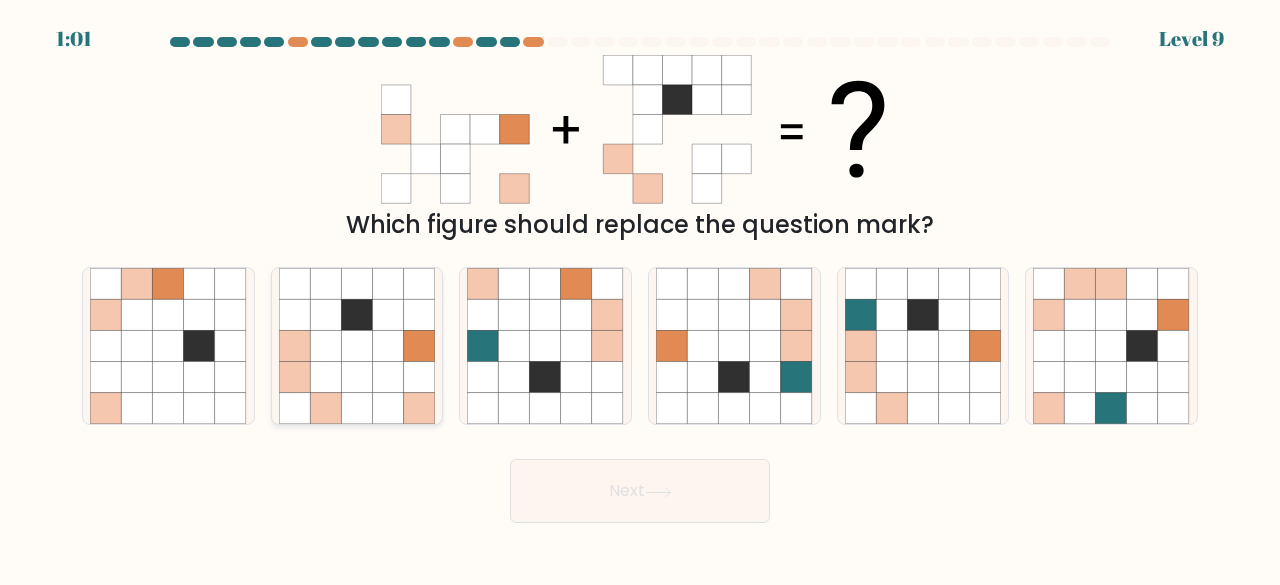 click 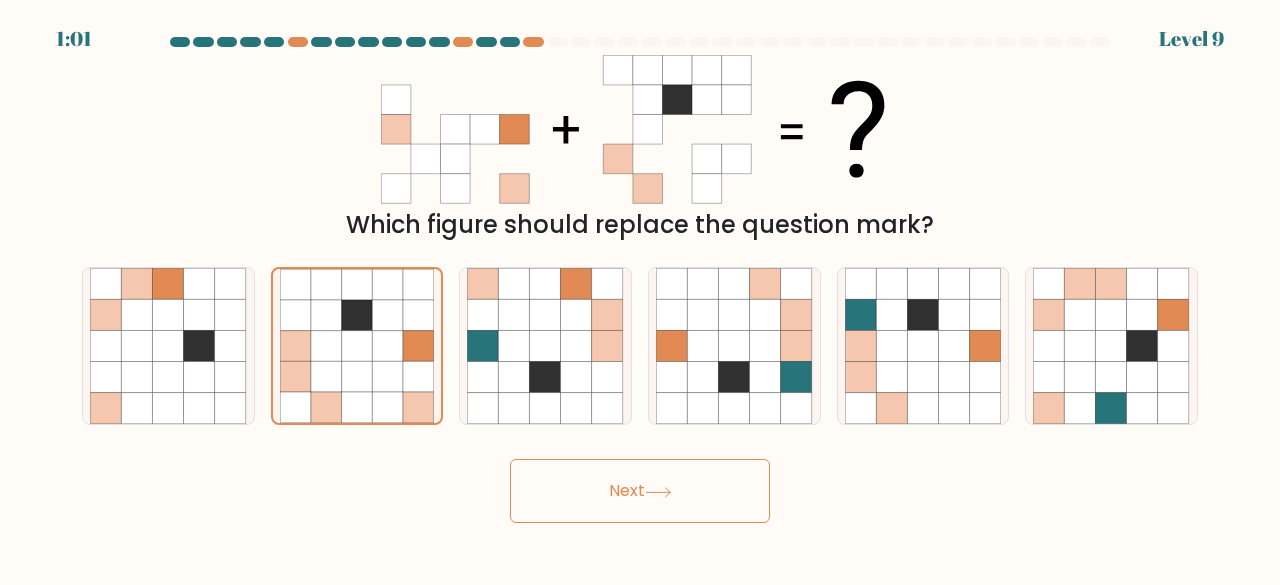 click on "Next" at bounding box center (640, 491) 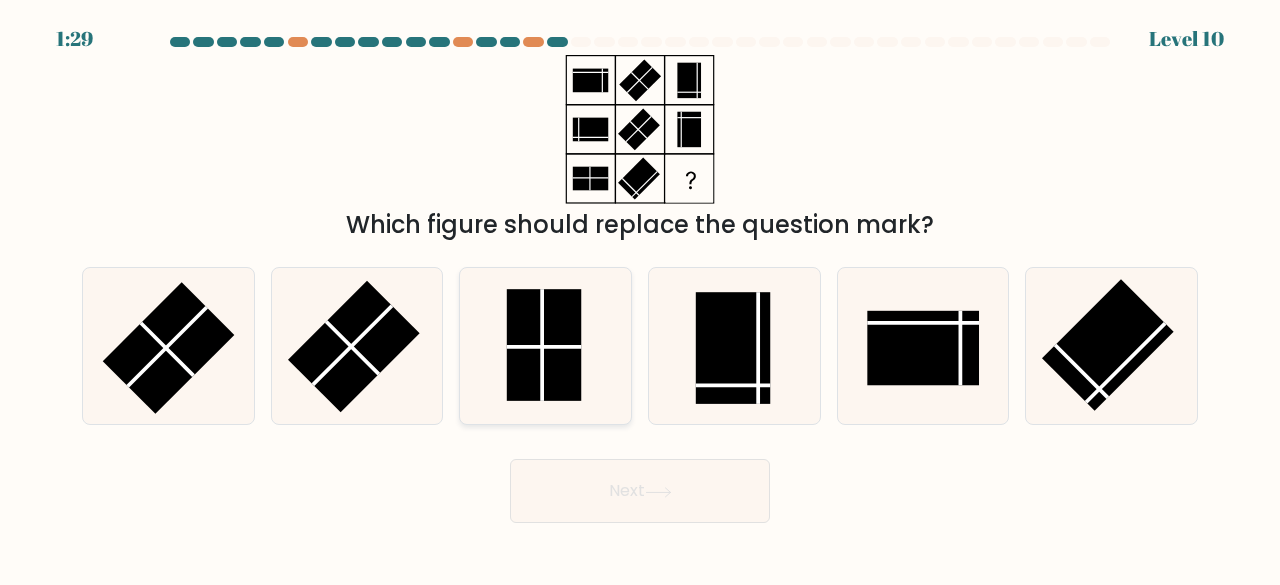 click 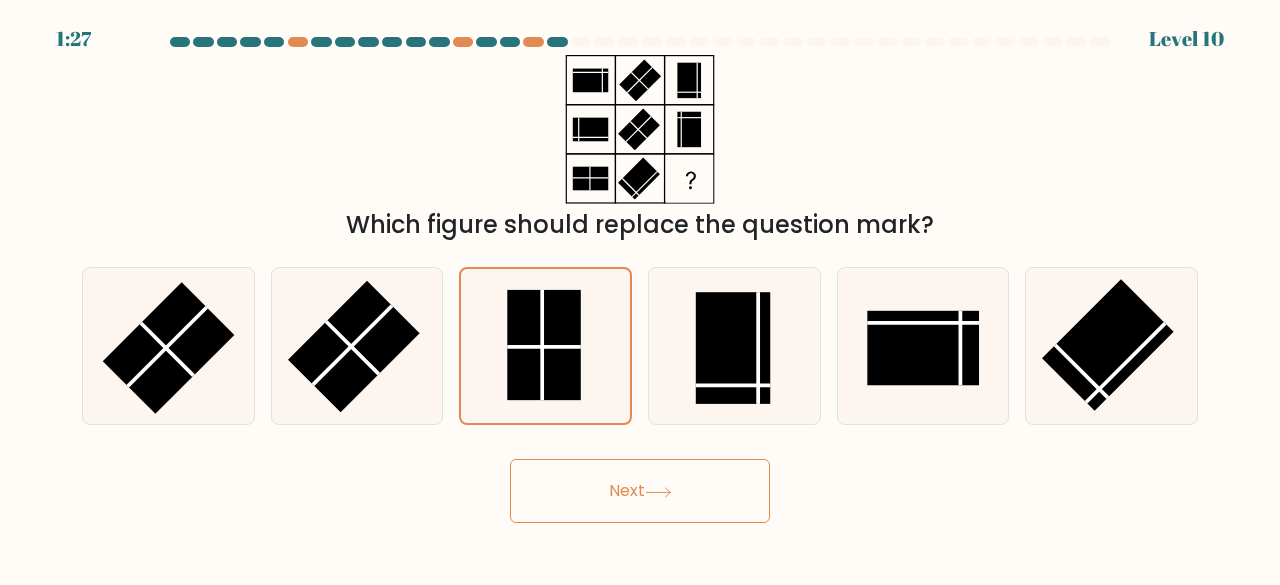 click on "Next" at bounding box center (640, 491) 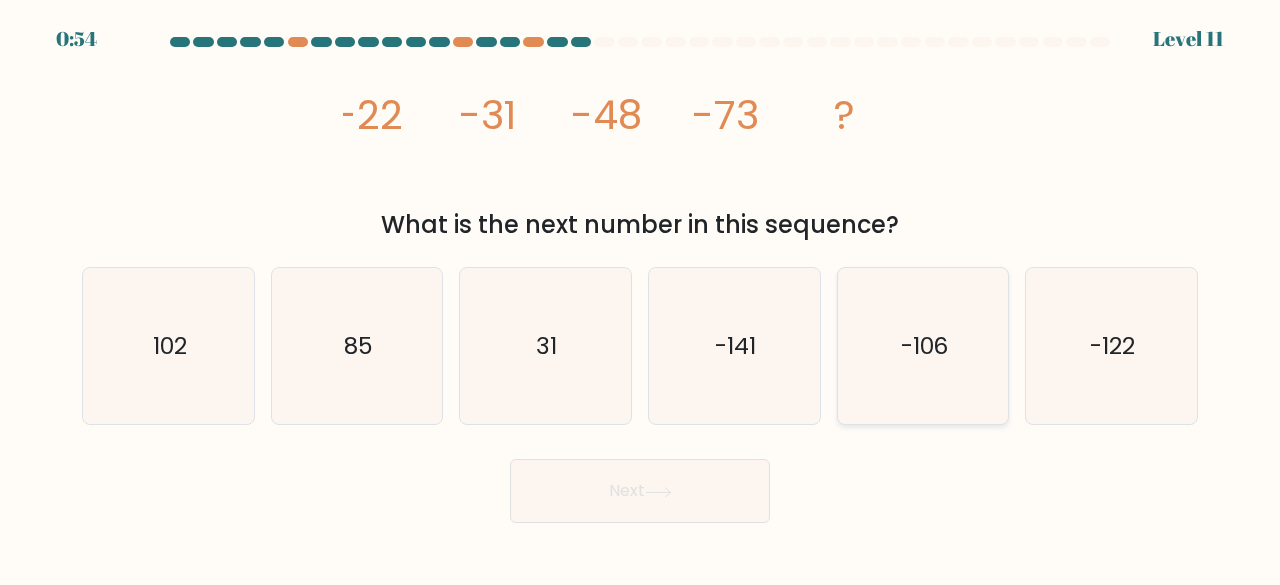 click on "-106" 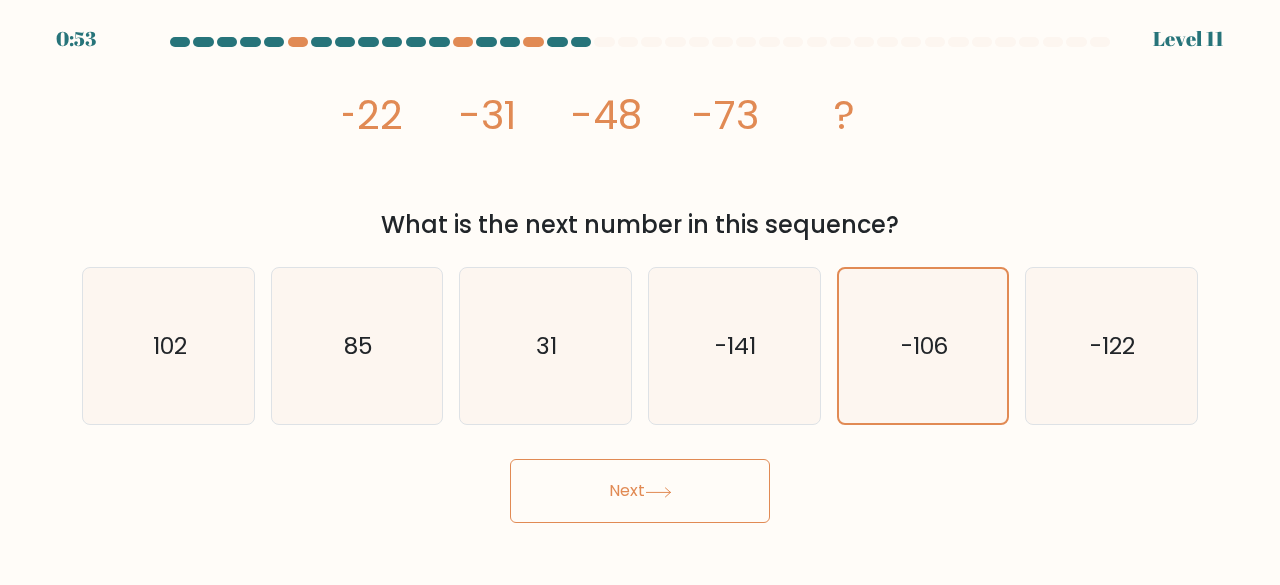 click on "Next" at bounding box center [640, 491] 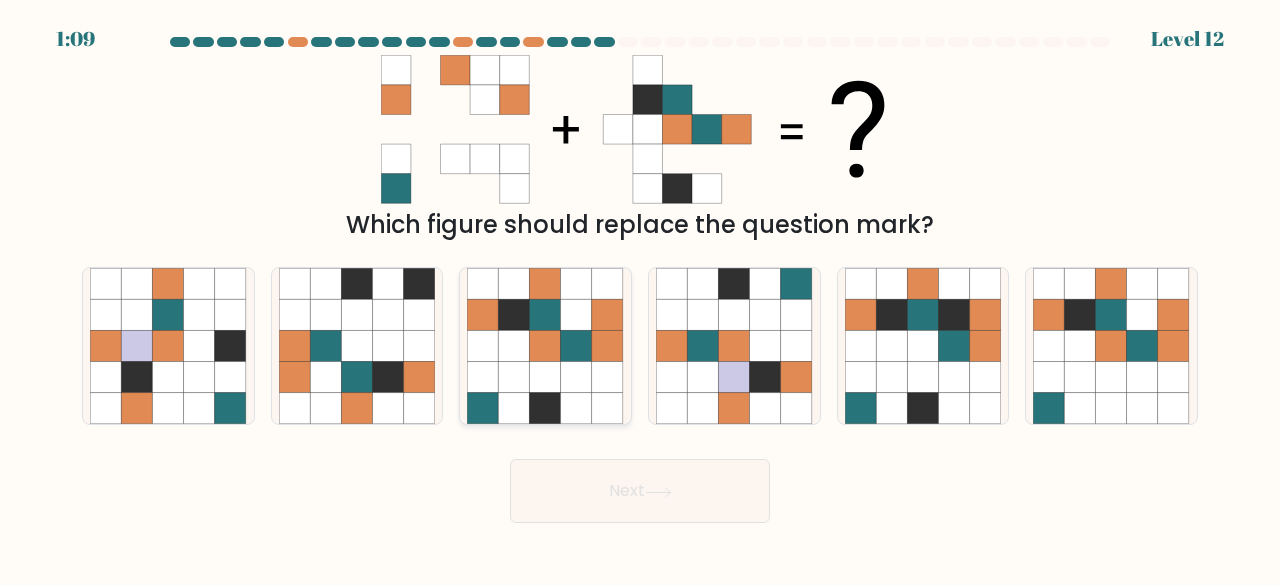 click 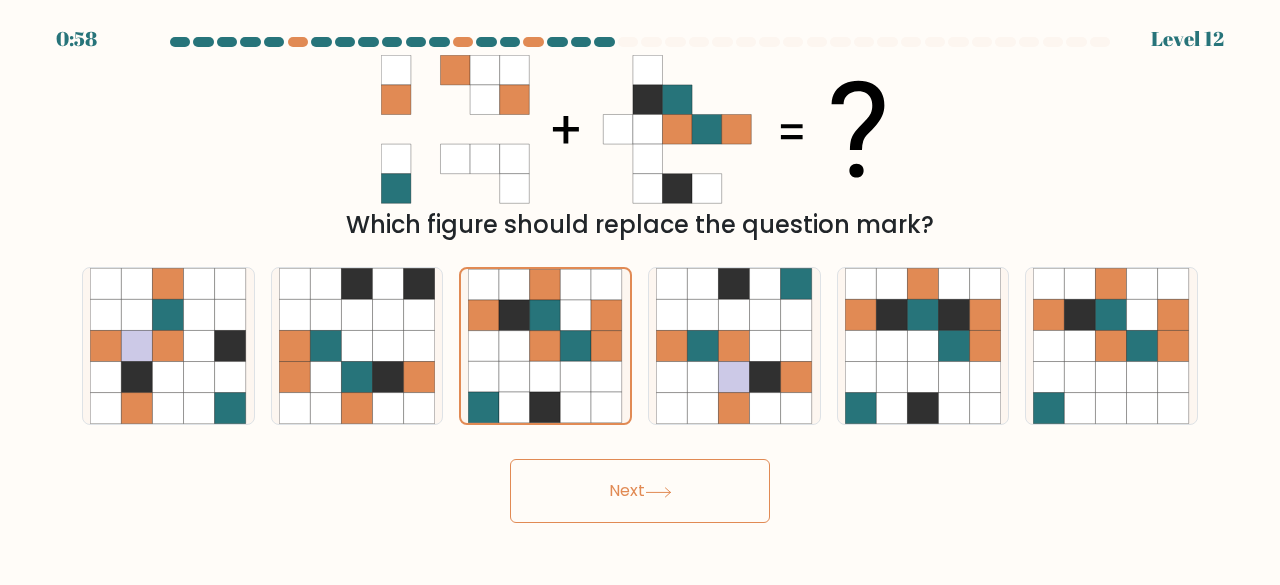 click on "Next" at bounding box center (640, 491) 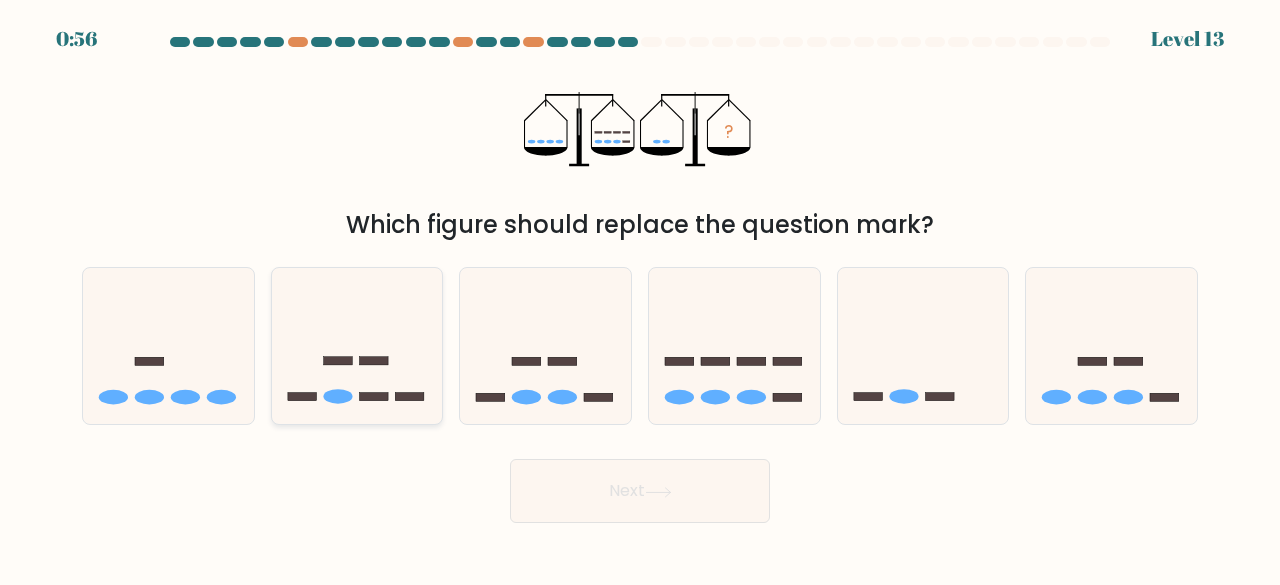 click 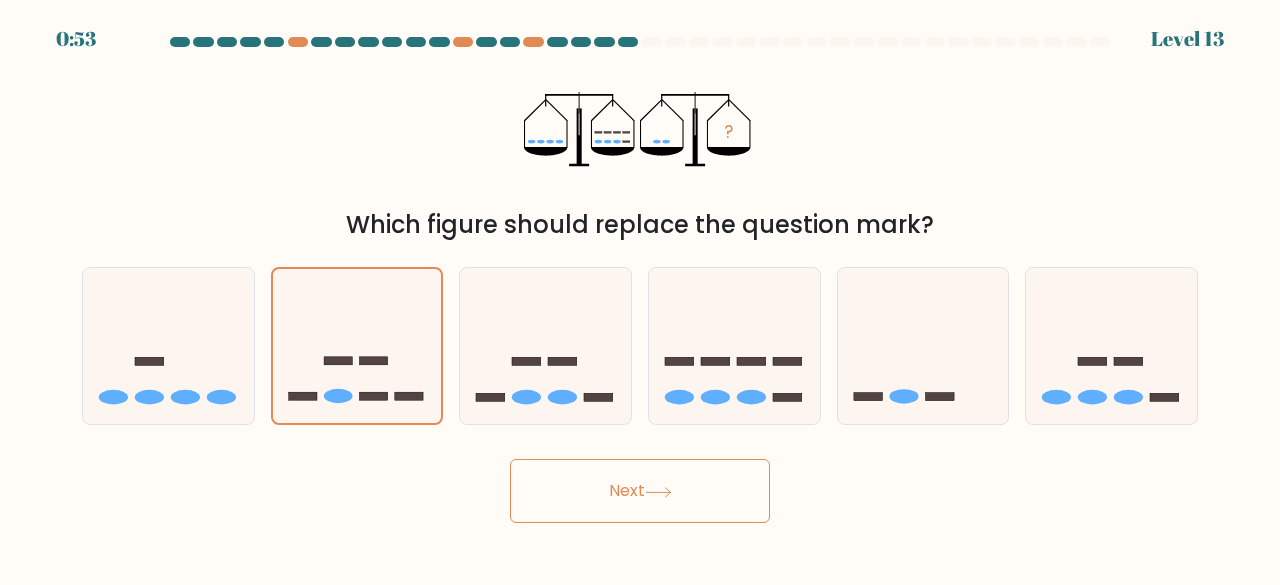 click on "Next" at bounding box center (640, 491) 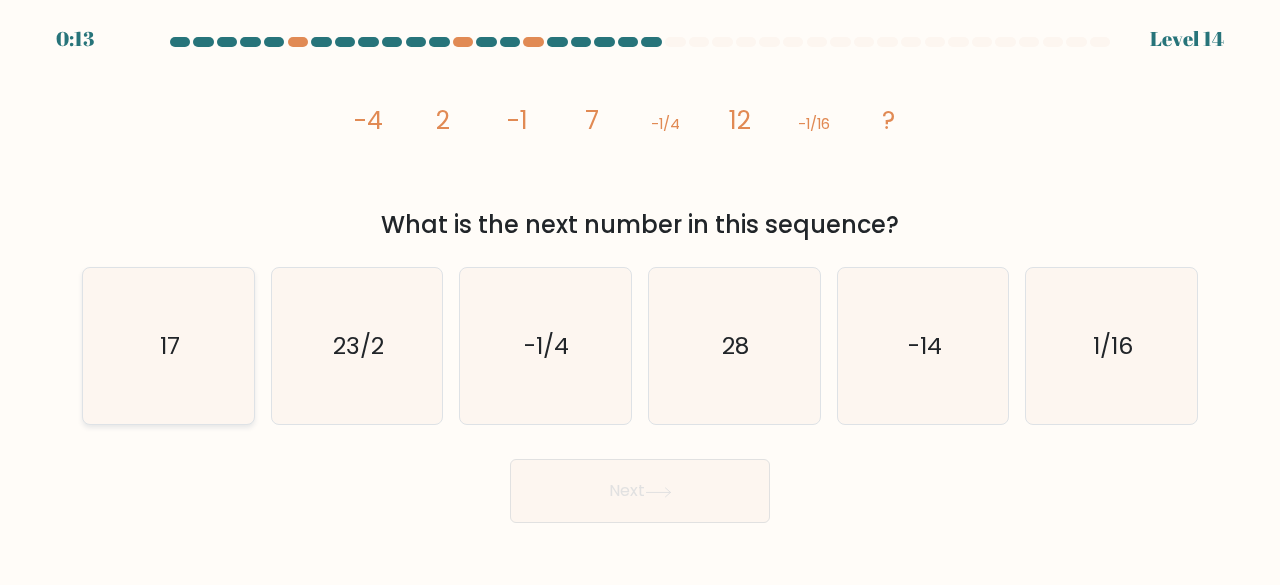 click on "17" 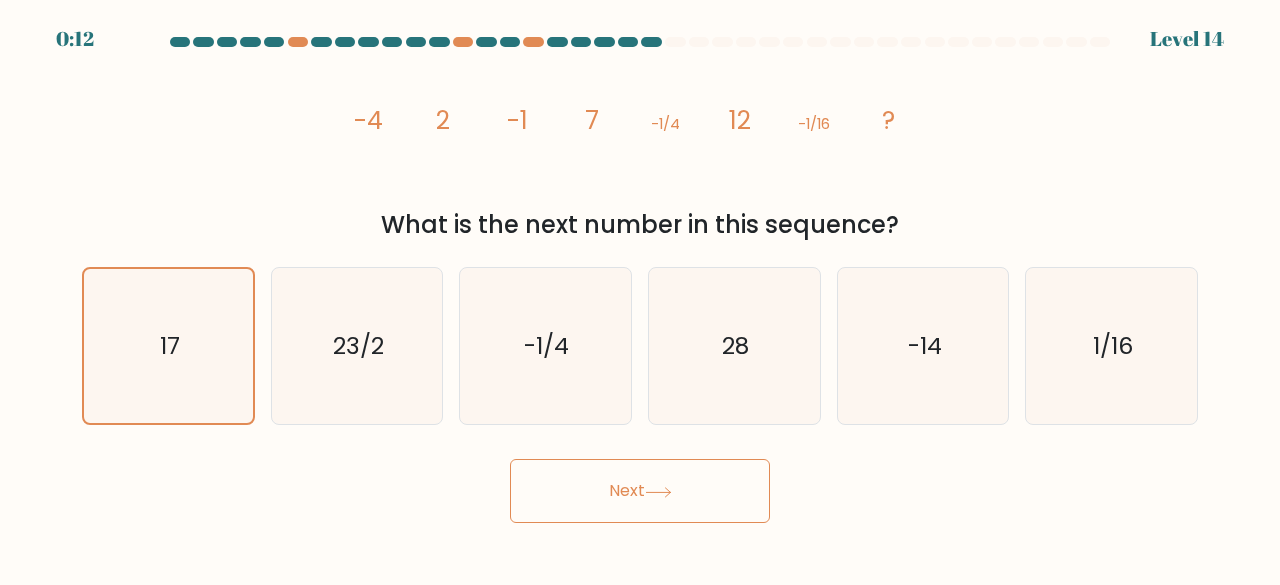 click on "Next" at bounding box center [640, 491] 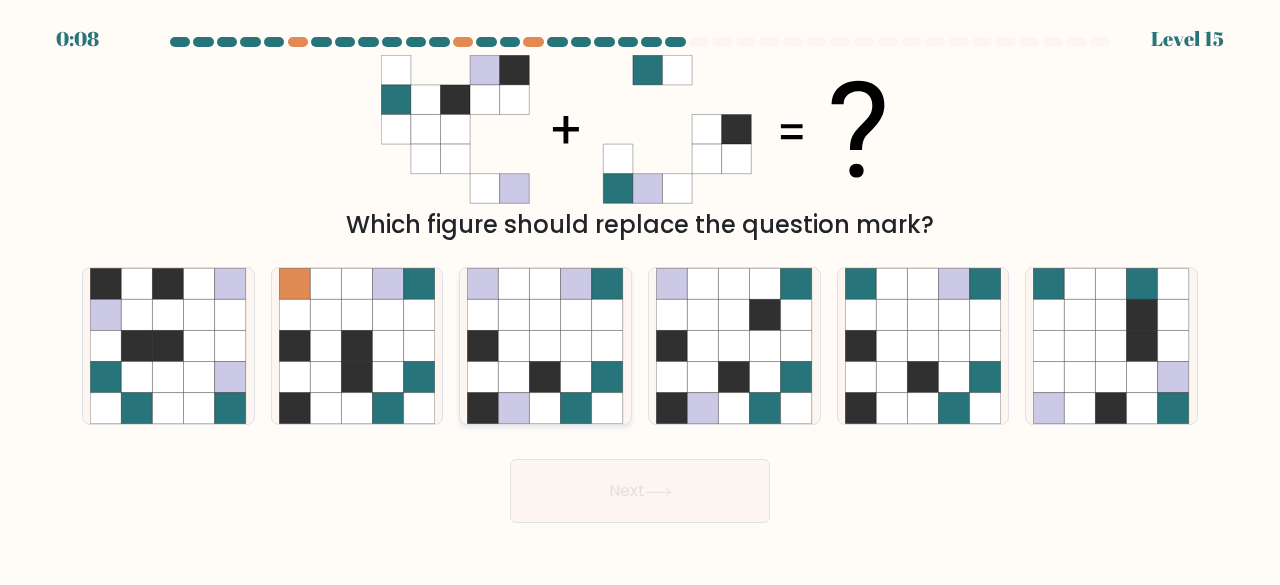 click 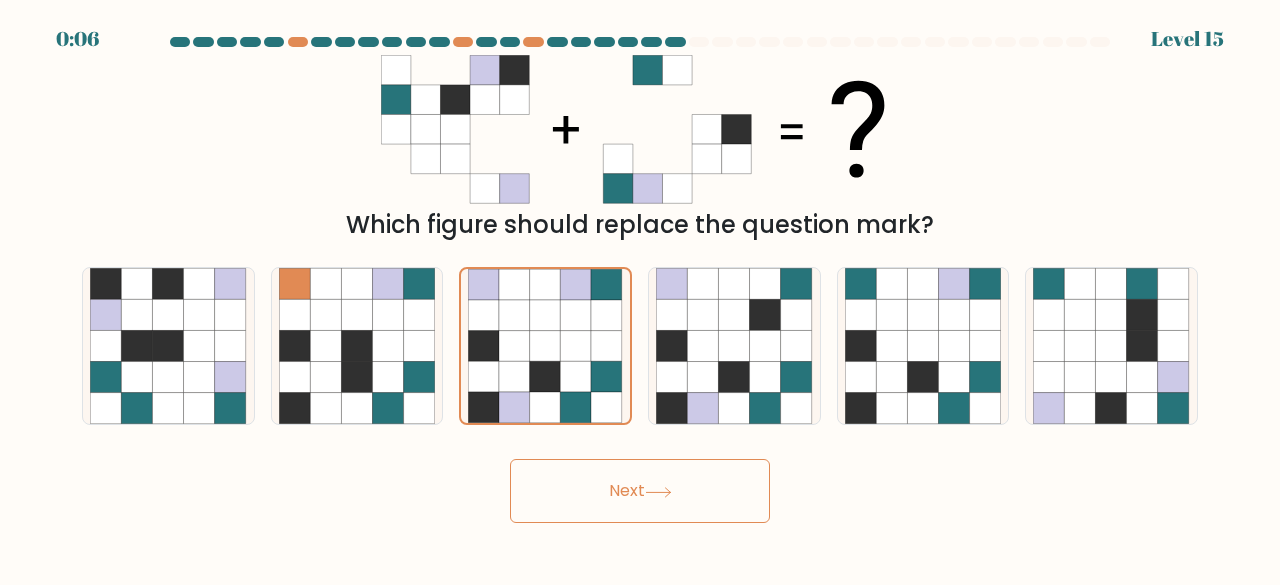 click on "Next" at bounding box center [640, 491] 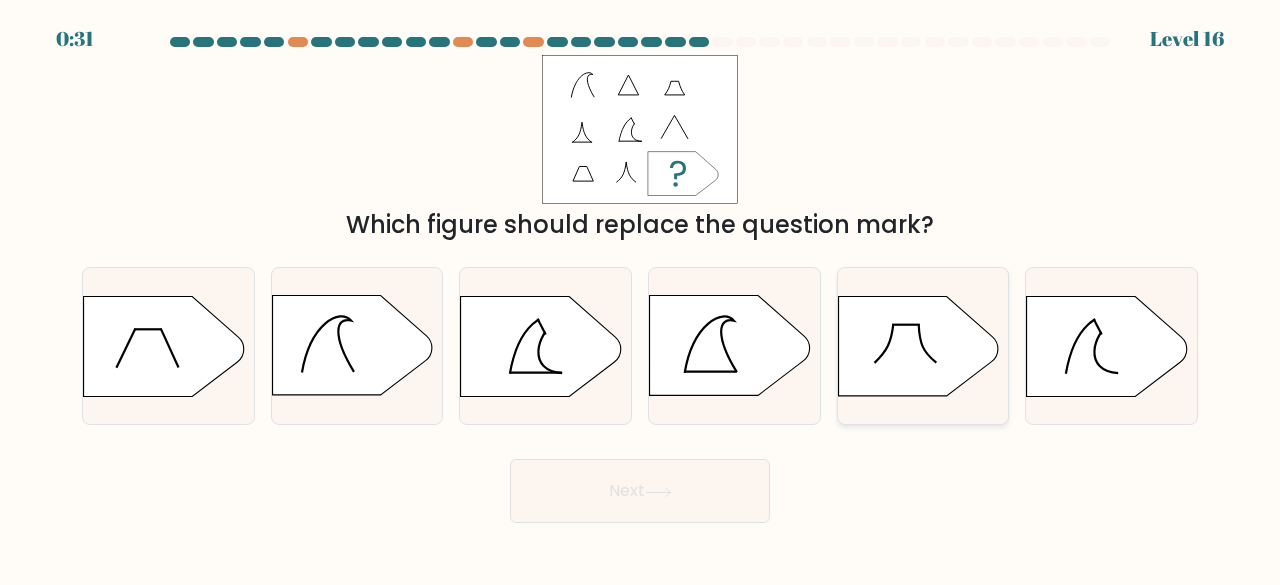 click 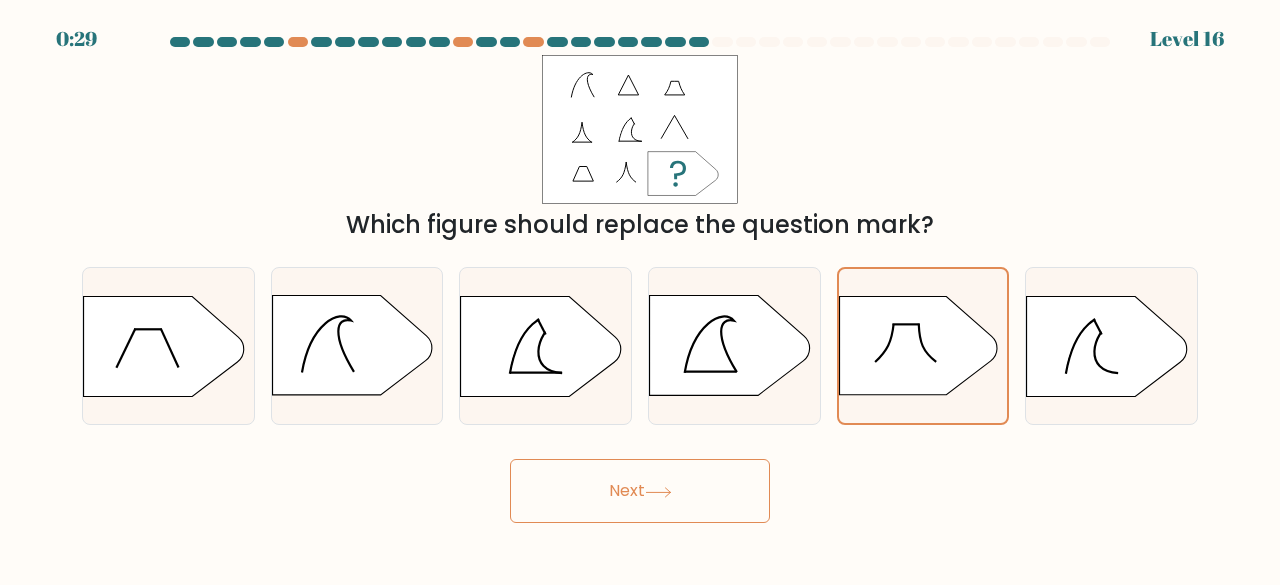 click on "Next" at bounding box center [640, 491] 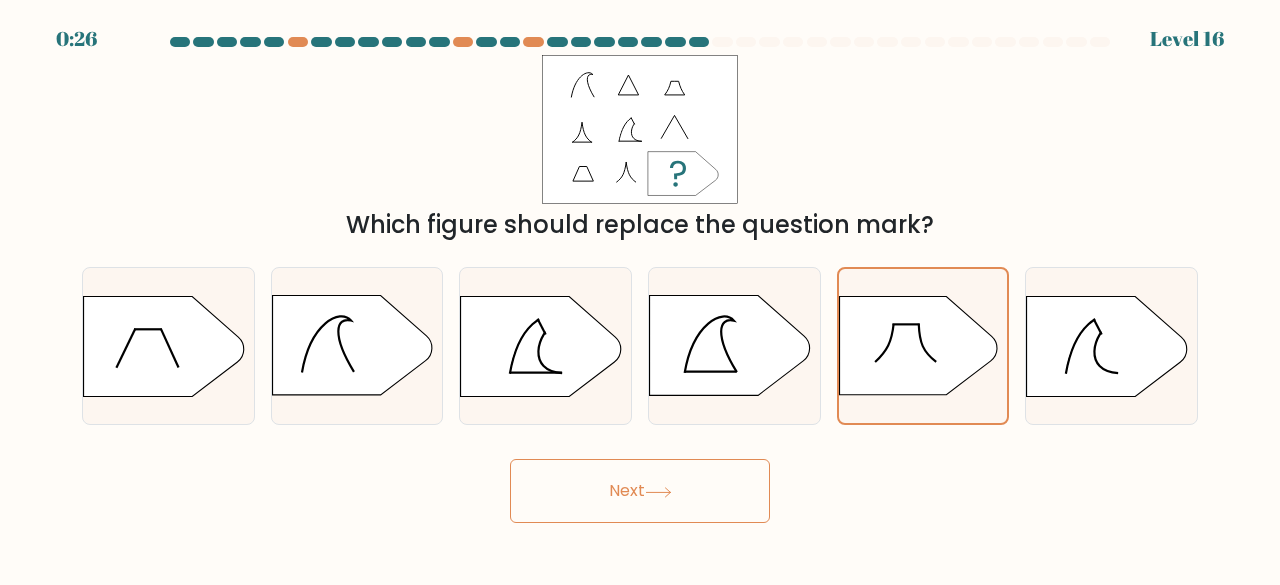 click on "Next" at bounding box center [640, 491] 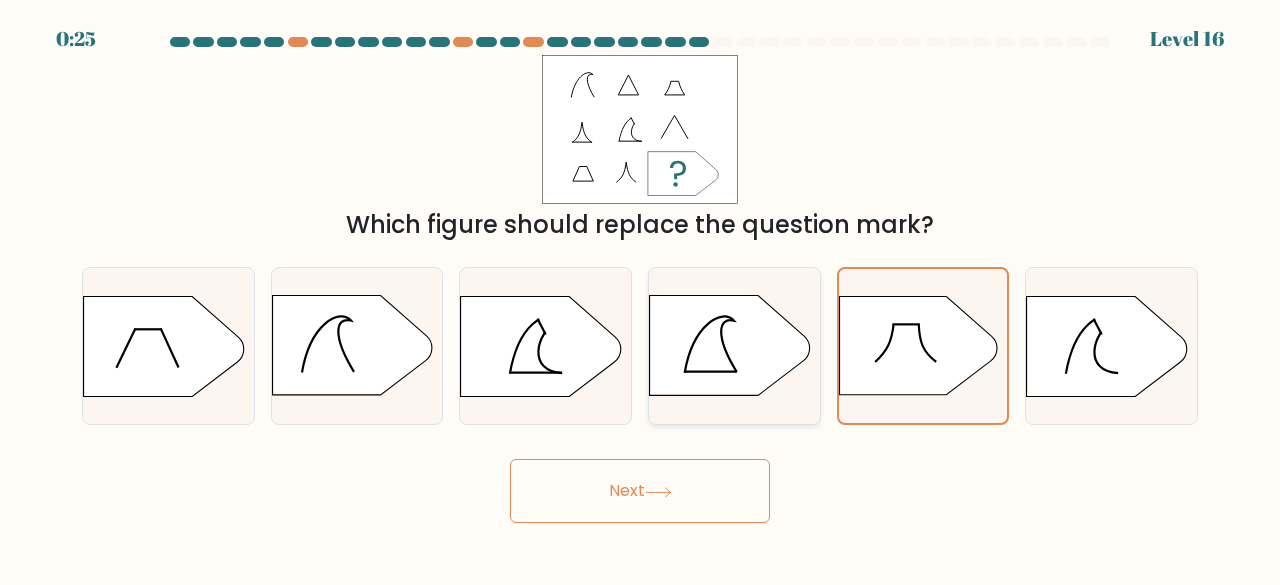 click 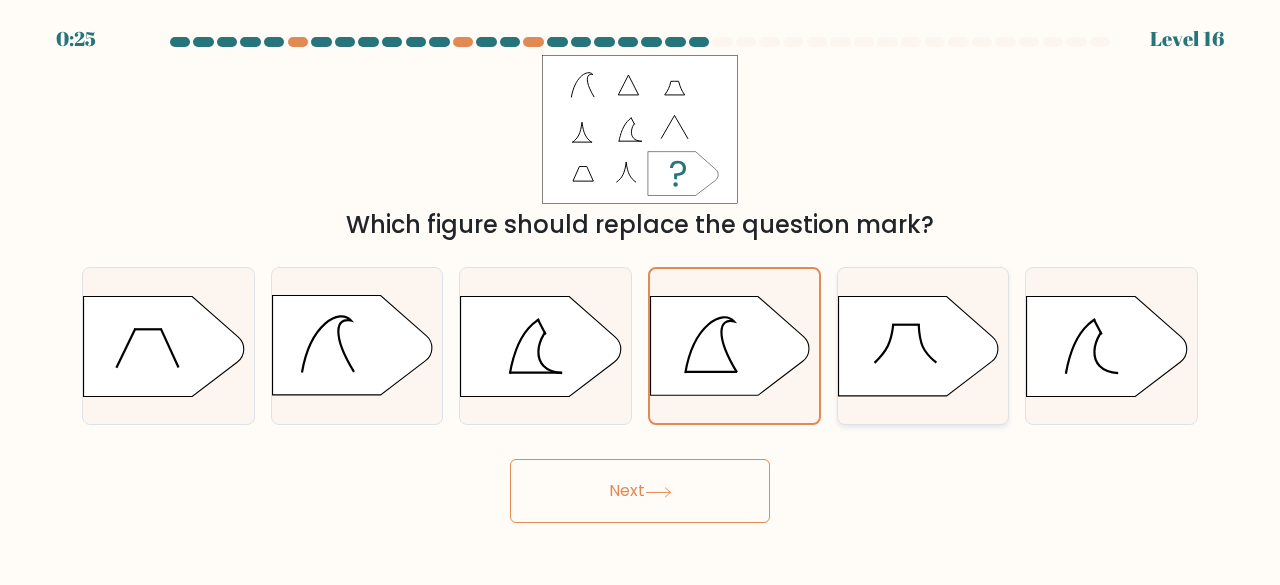 click 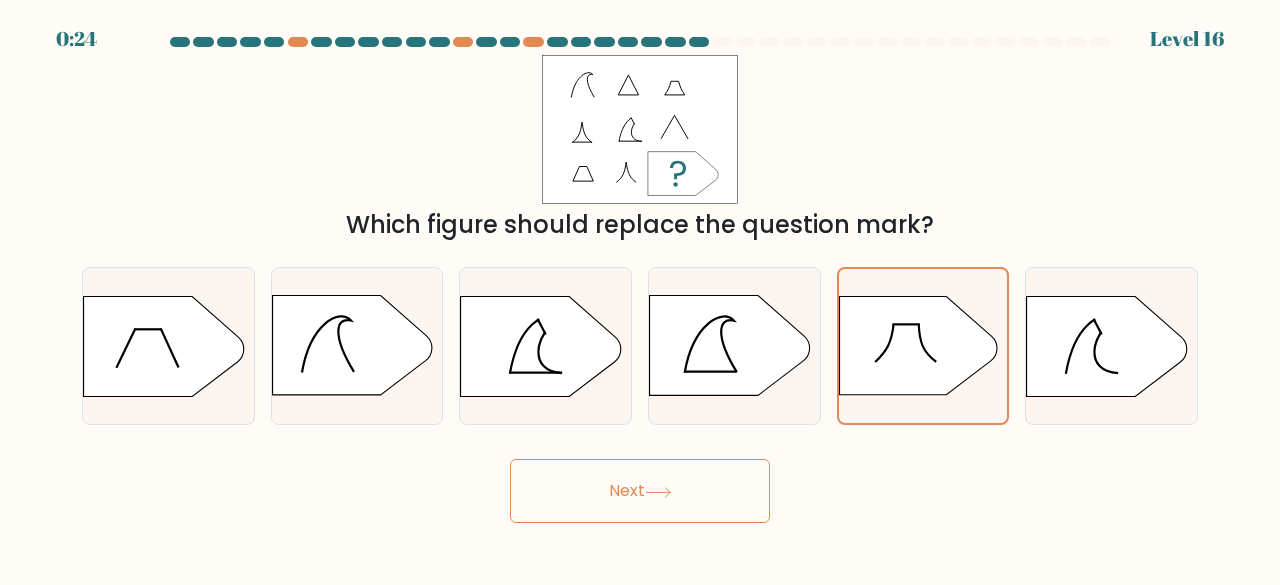 click on "Next" at bounding box center (640, 491) 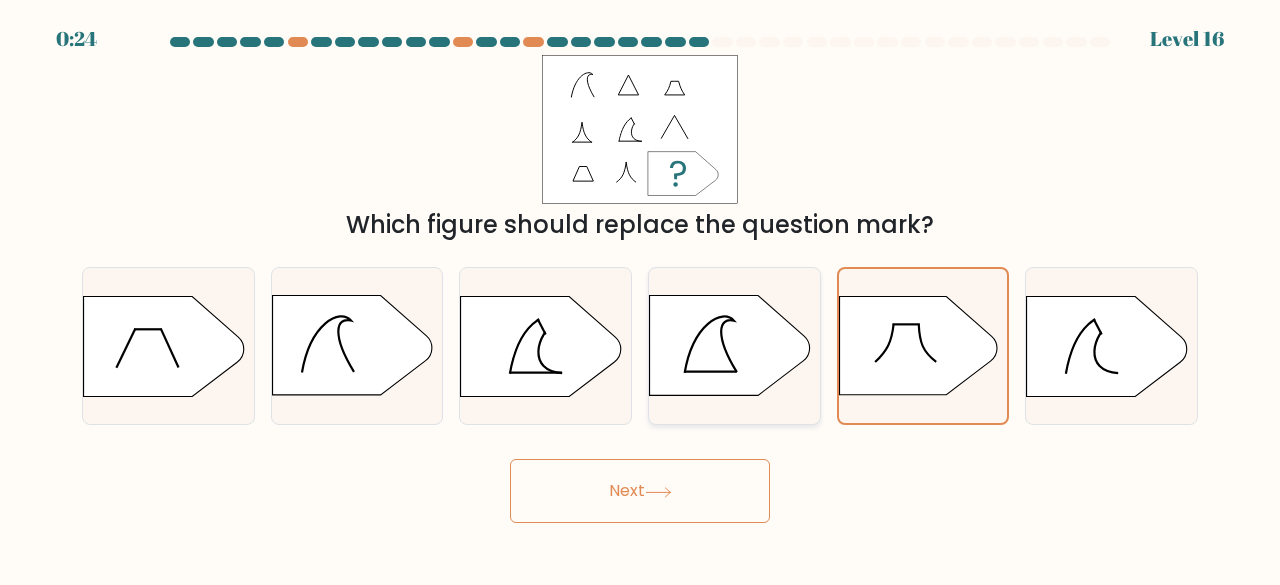 click 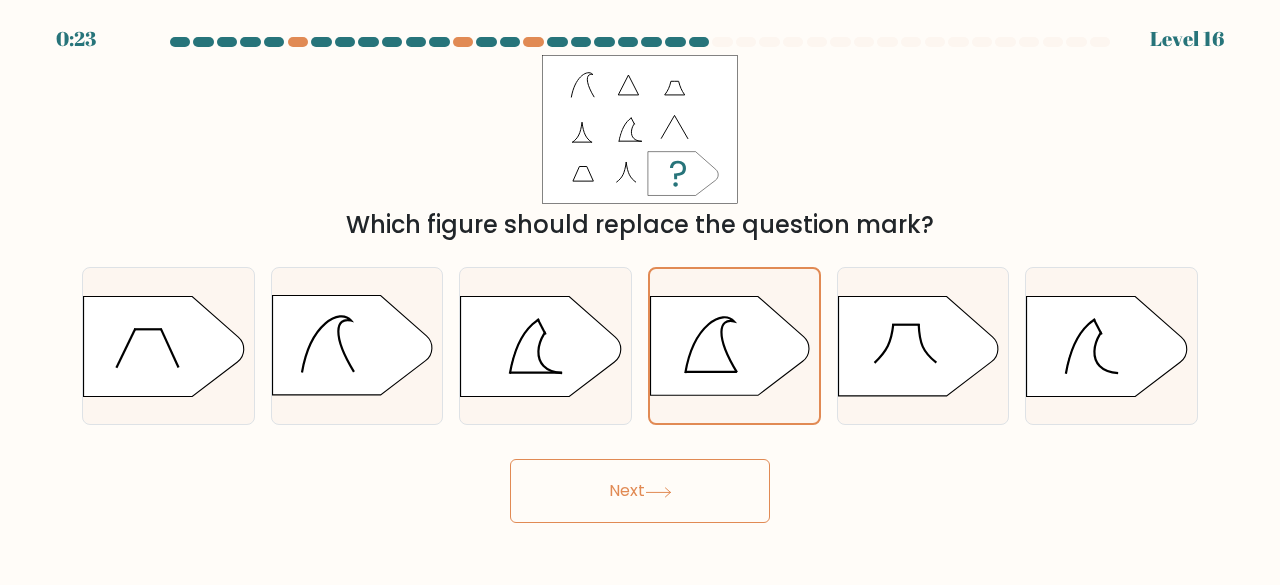 click on "Next" at bounding box center (640, 491) 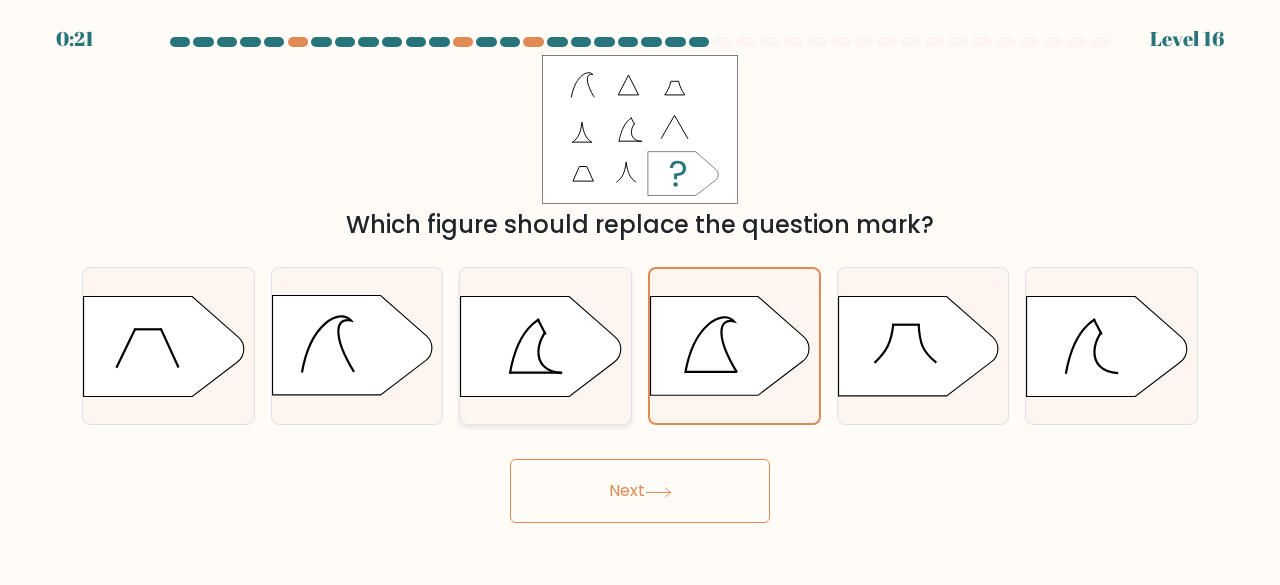 click 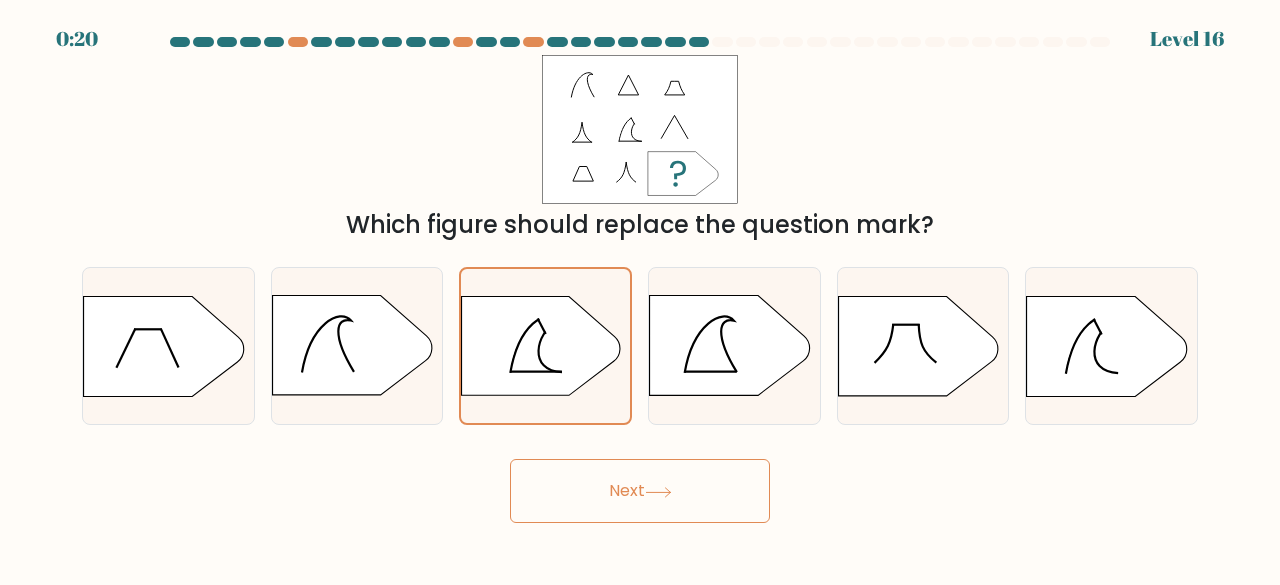 click on "Next" at bounding box center (640, 491) 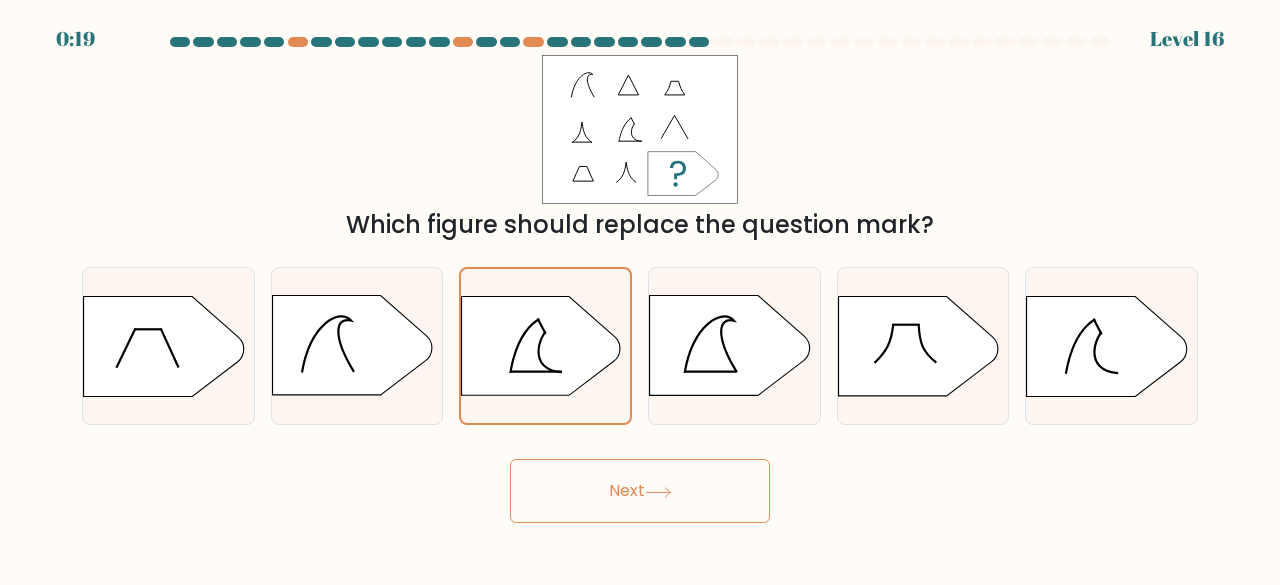 click on "Next" at bounding box center [640, 491] 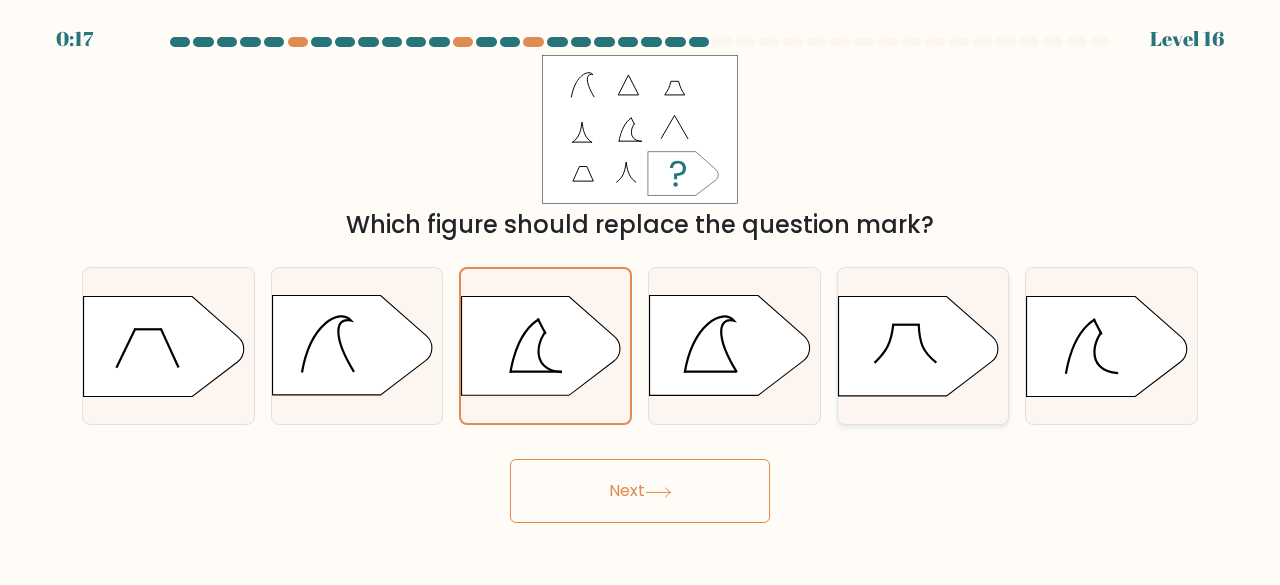 click 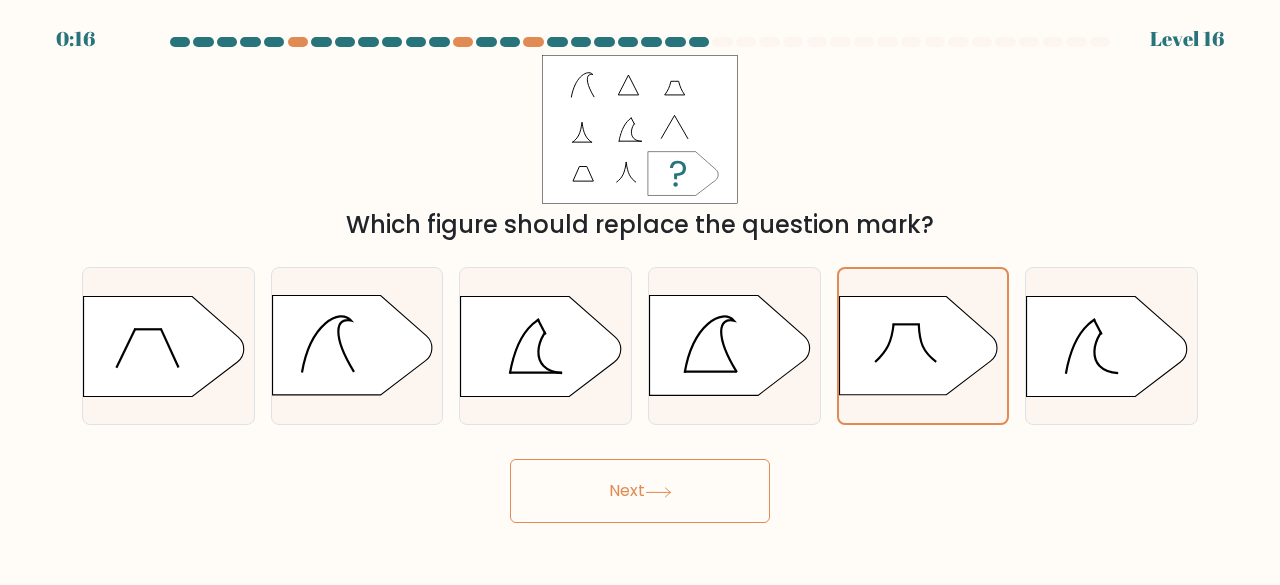 click on "Next" at bounding box center [640, 491] 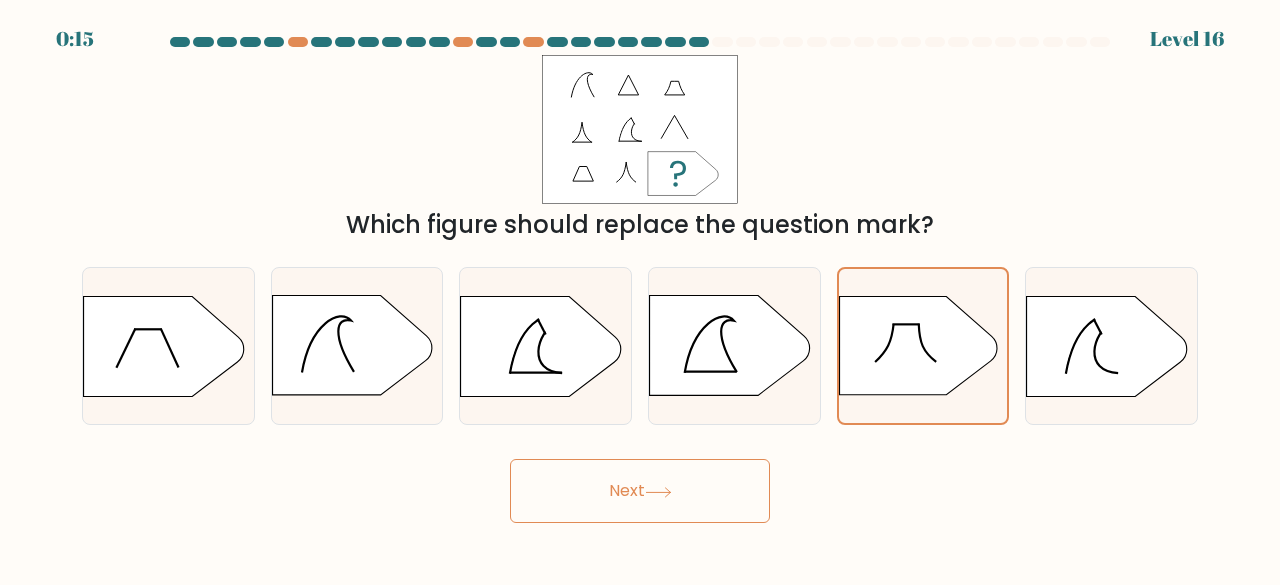 click at bounding box center (675, 42) 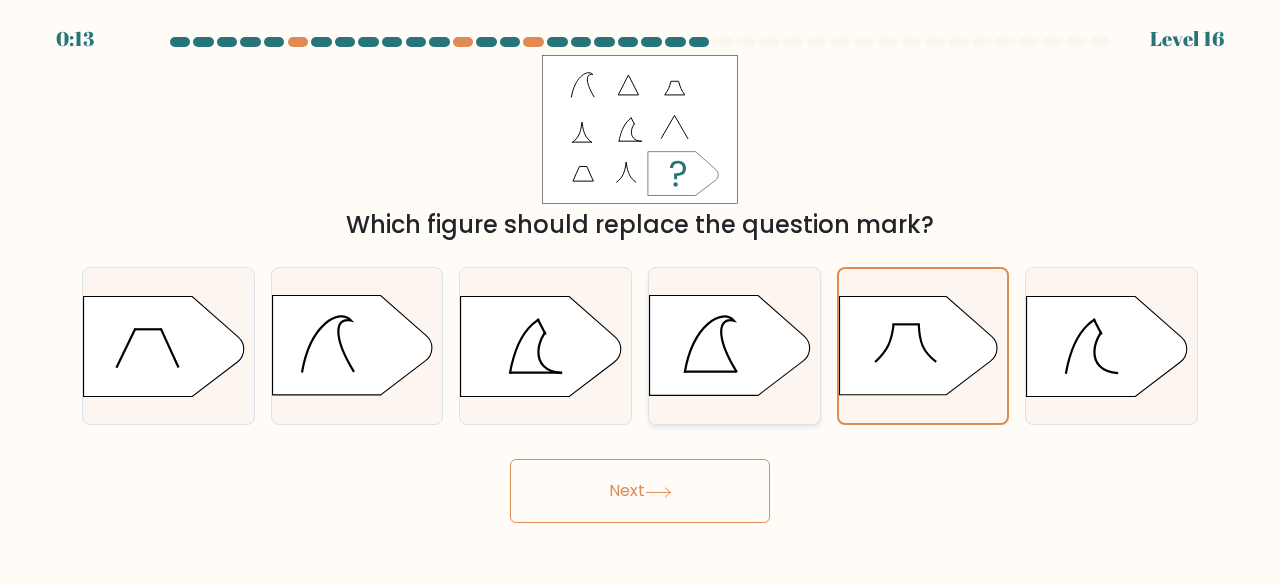 click 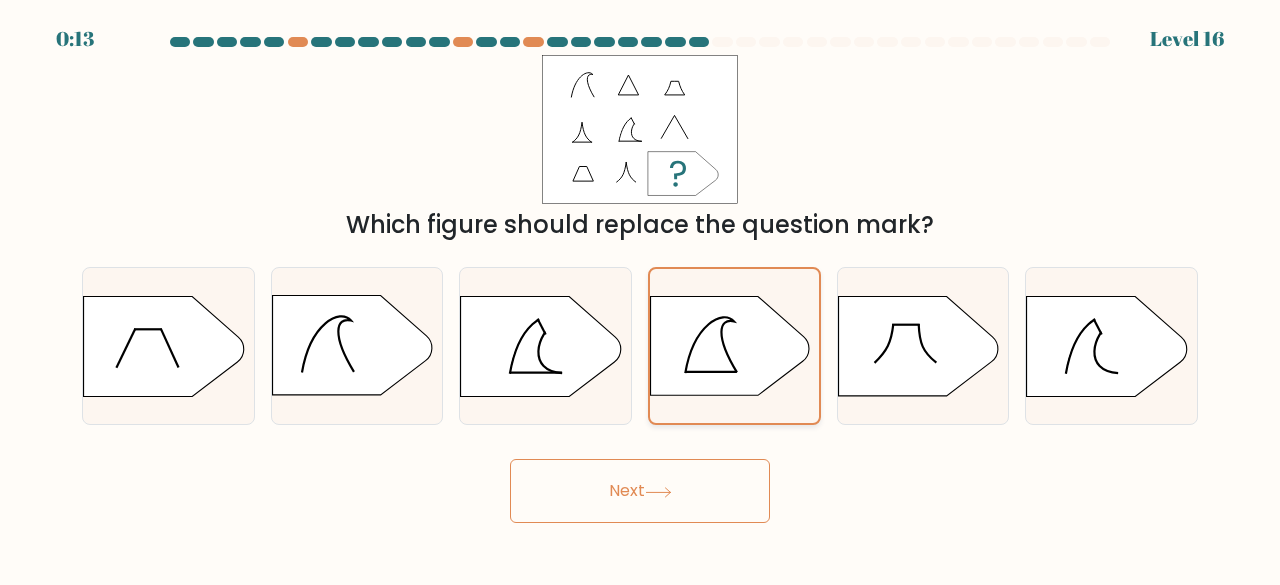 click 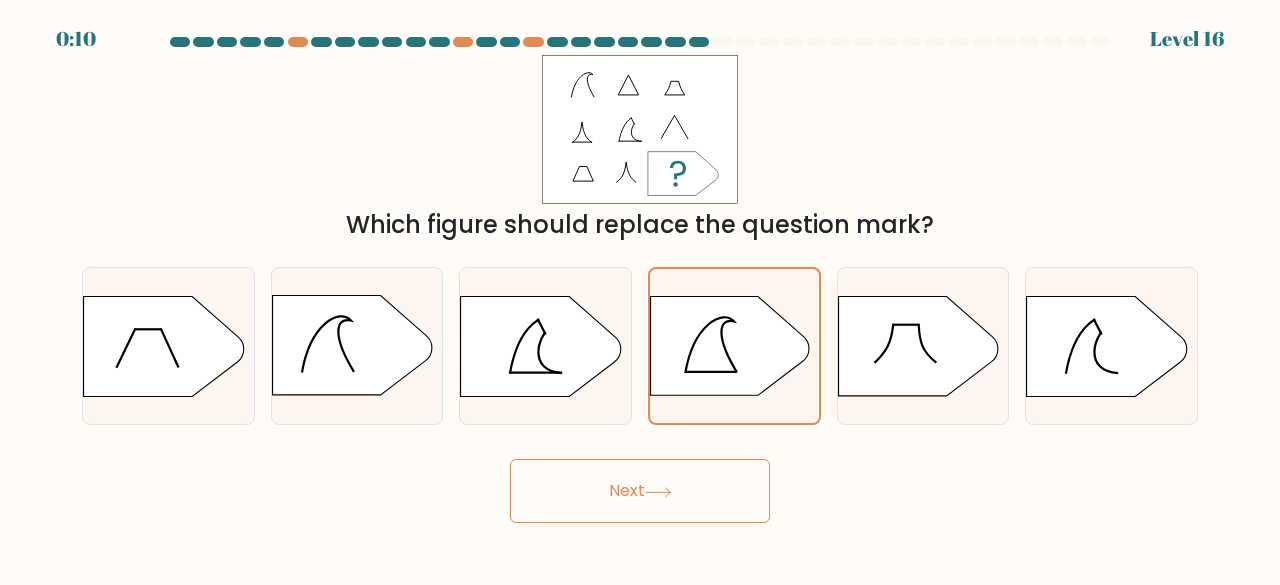 click on "Next" at bounding box center [640, 491] 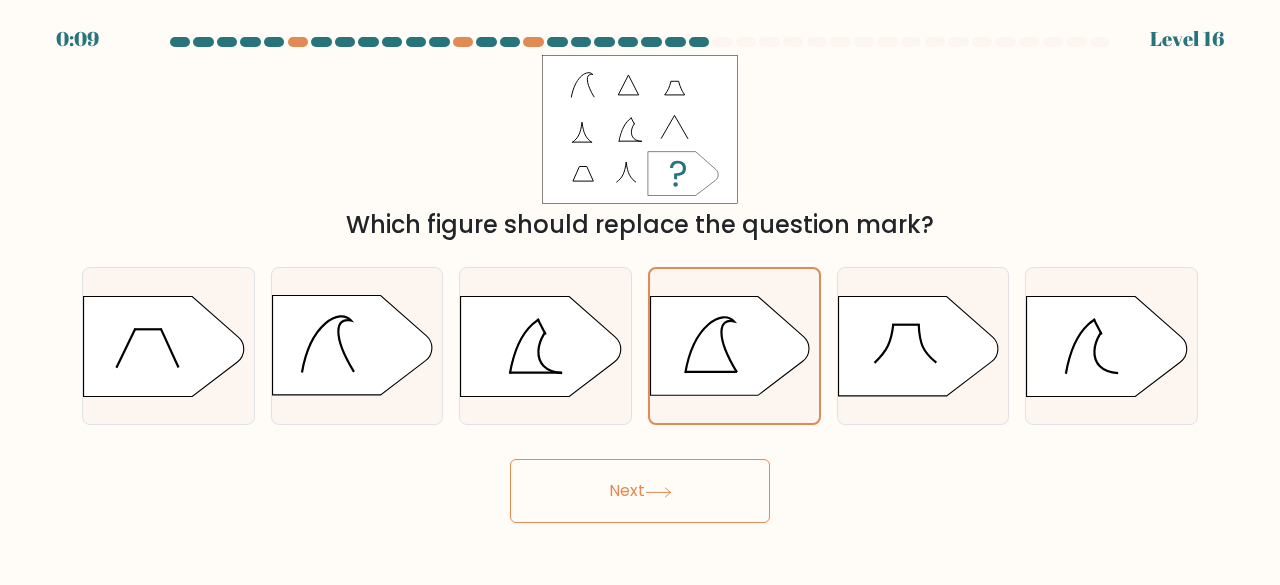 click on "Next" at bounding box center [640, 491] 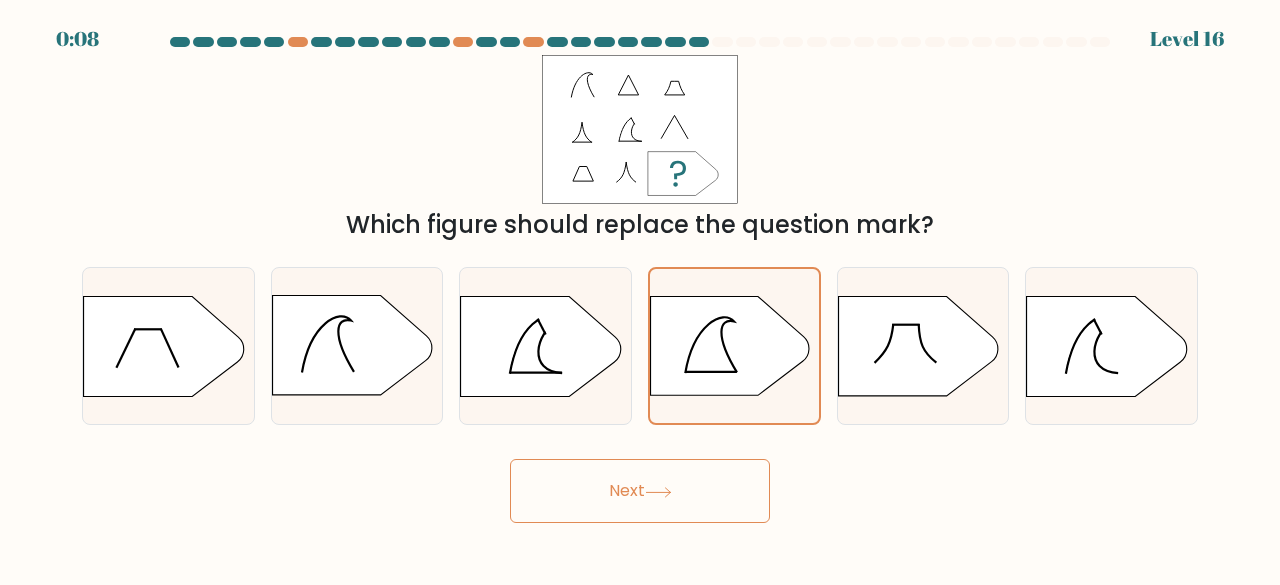 click on "Next" at bounding box center (640, 491) 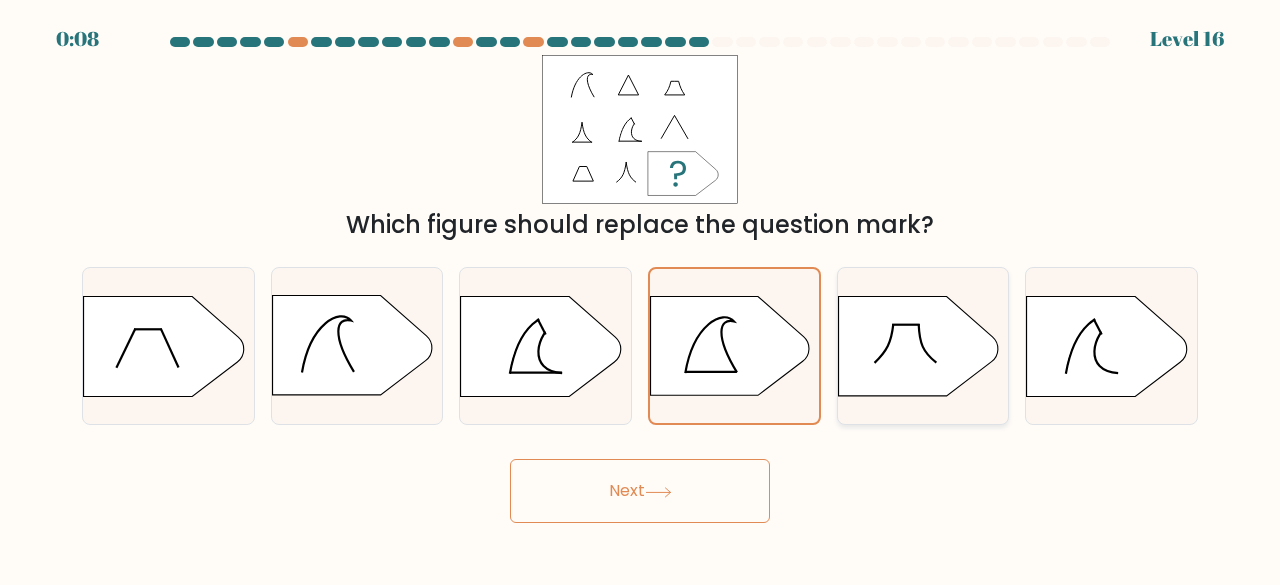 click 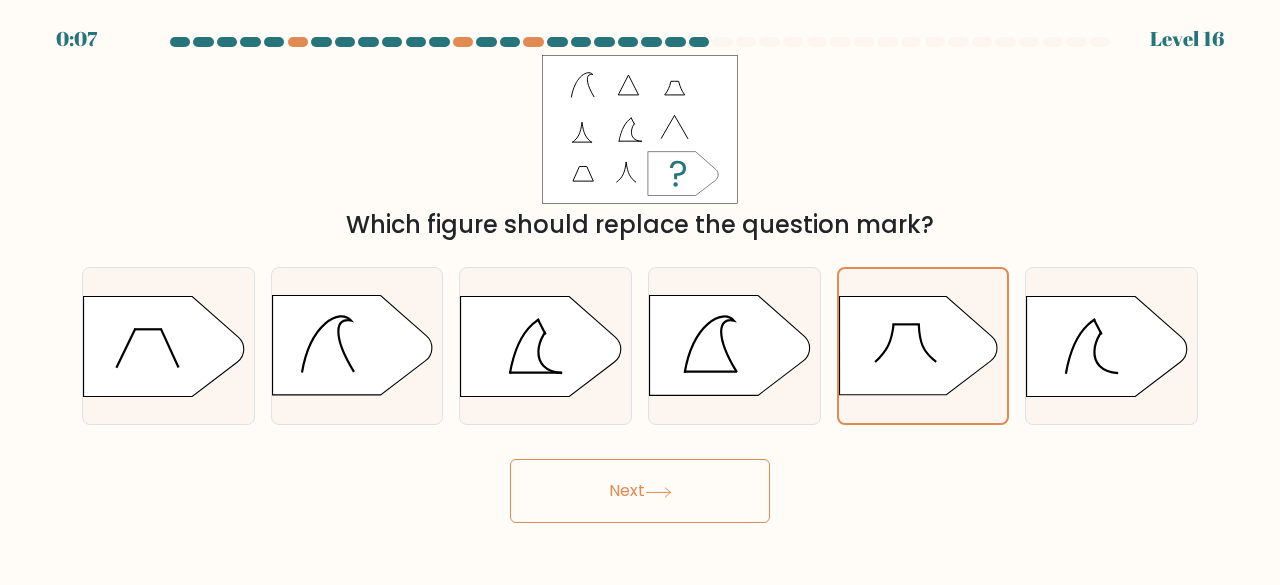 click on "Next" at bounding box center (640, 491) 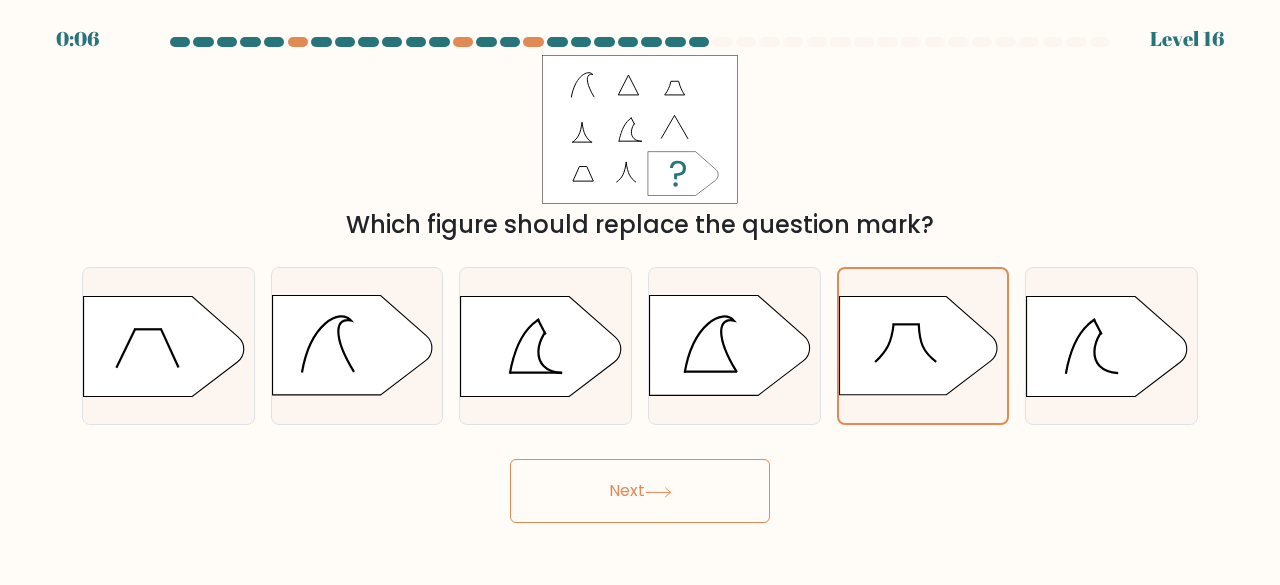 click on "Next" at bounding box center (640, 491) 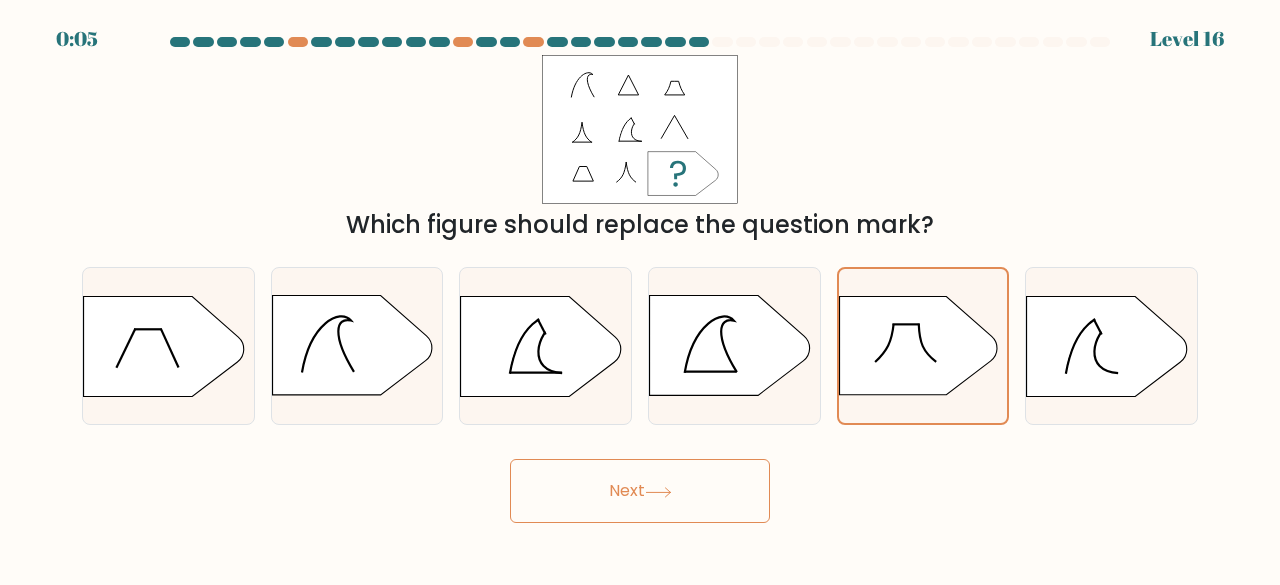 click on "Next" at bounding box center [640, 491] 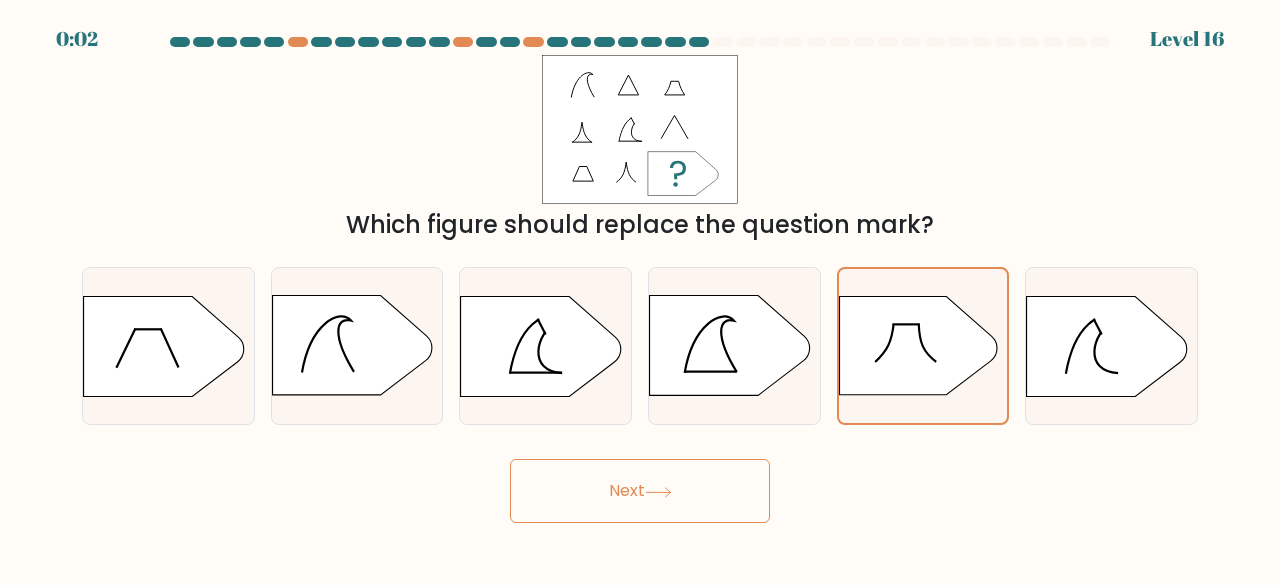 click on "Next" at bounding box center (640, 491) 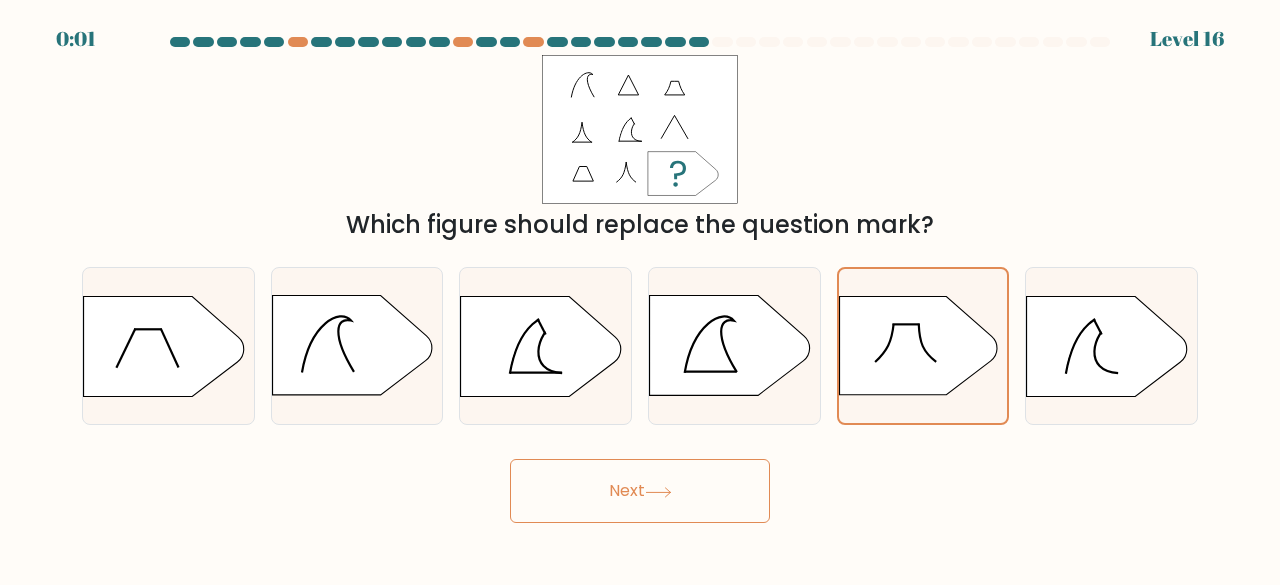 click on "Next" at bounding box center [640, 491] 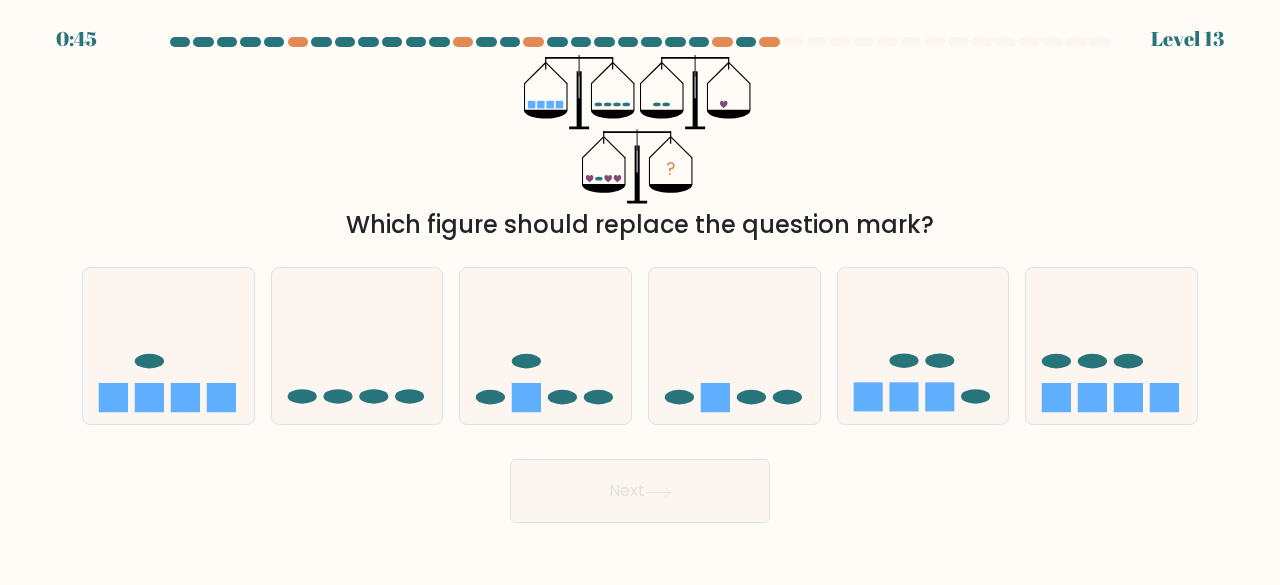scroll, scrollTop: 0, scrollLeft: 0, axis: both 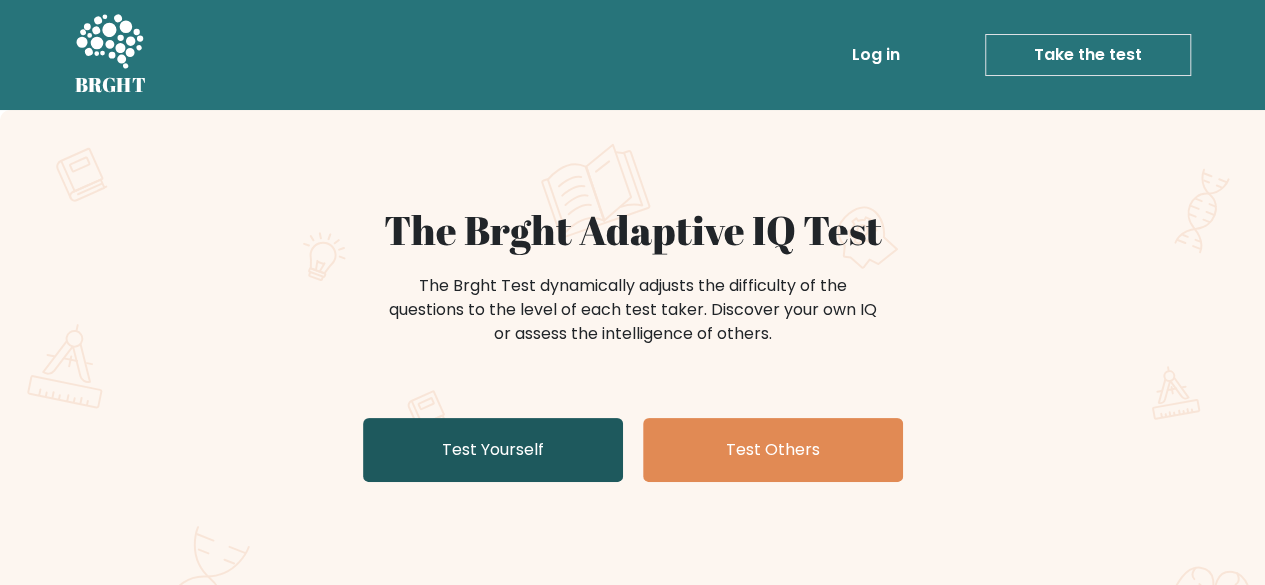 click on "Test Yourself" at bounding box center [493, 450] 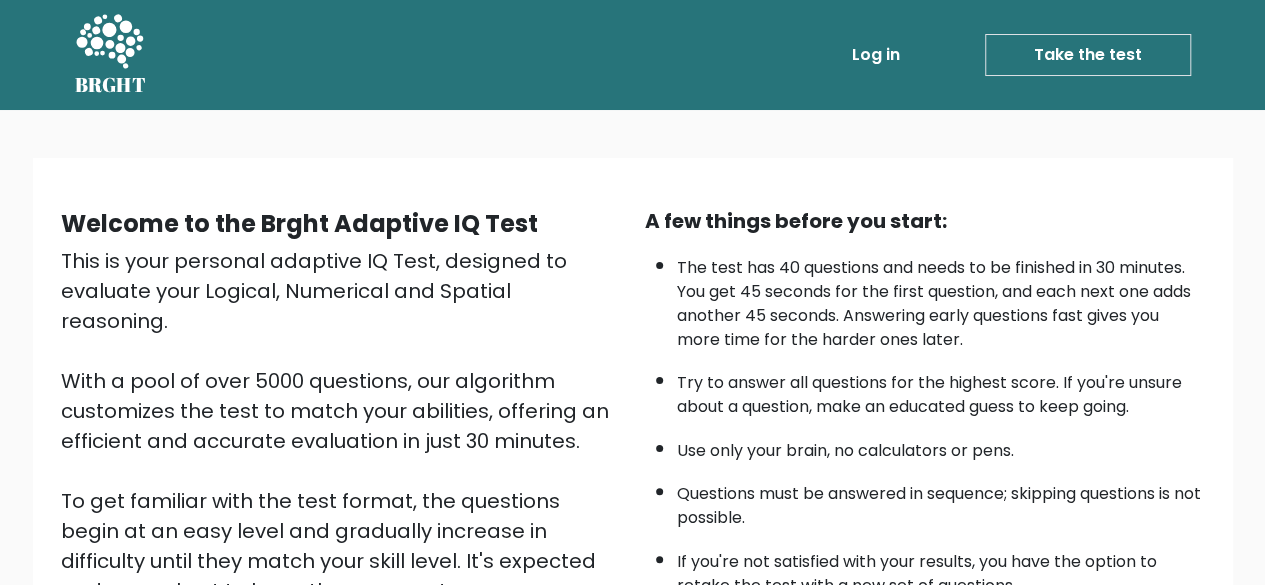 scroll, scrollTop: 330, scrollLeft: 0, axis: vertical 